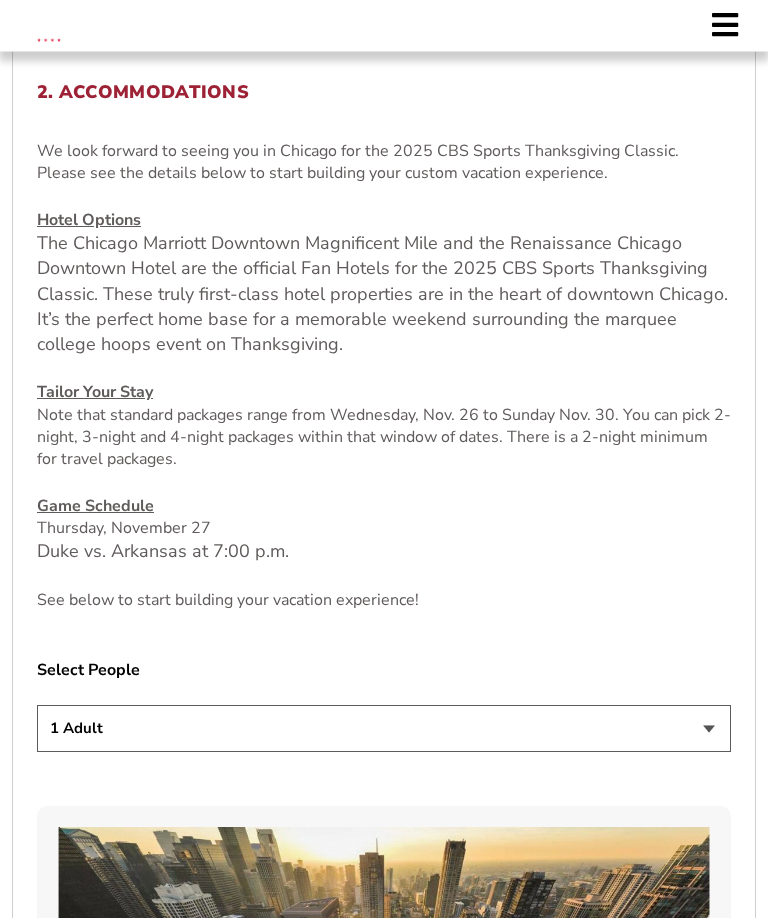 scroll, scrollTop: 693, scrollLeft: 0, axis: vertical 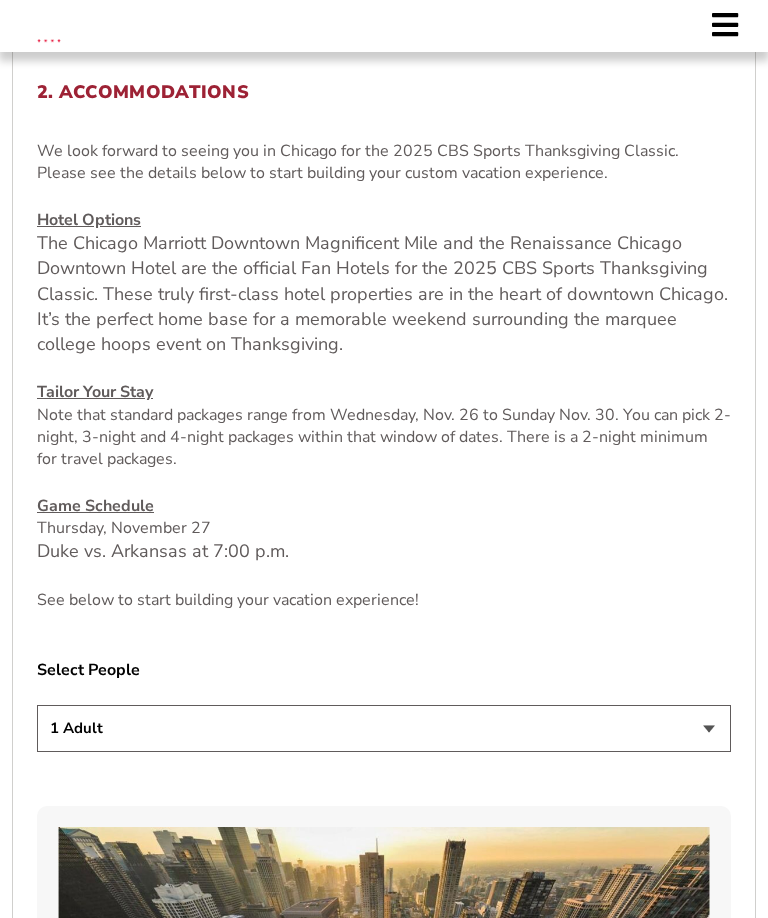 click on "1 Adult
2 Adults
3 Adults
4 Adults
2 Adults + 1 Child
2 Adults + 2 Children
2 Adults + 3 Children" at bounding box center (384, 728) 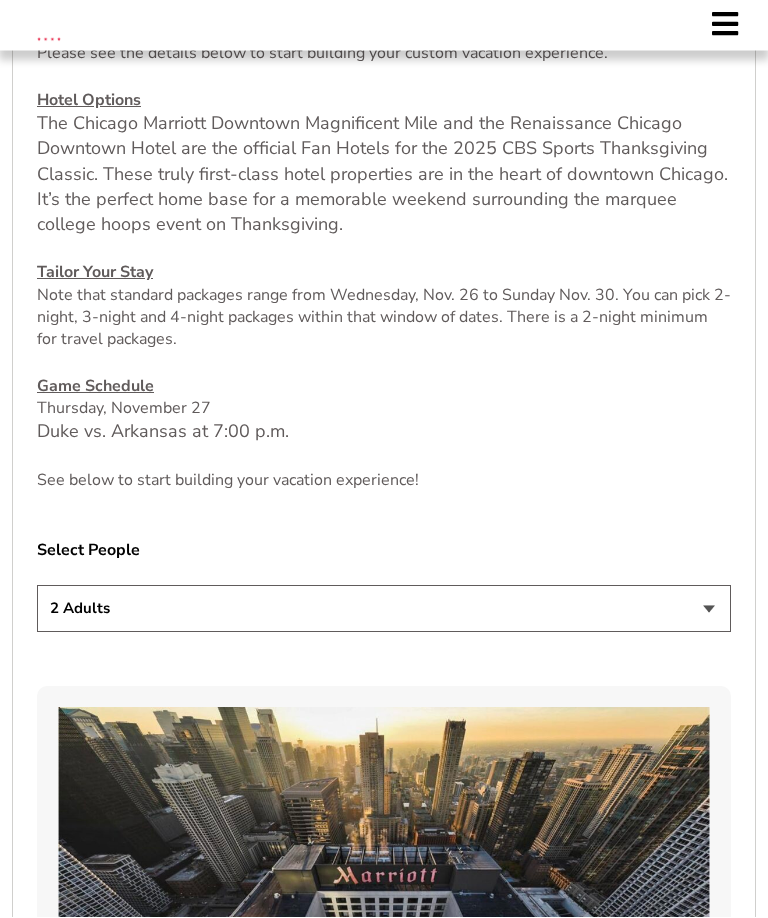 scroll, scrollTop: 896, scrollLeft: 0, axis: vertical 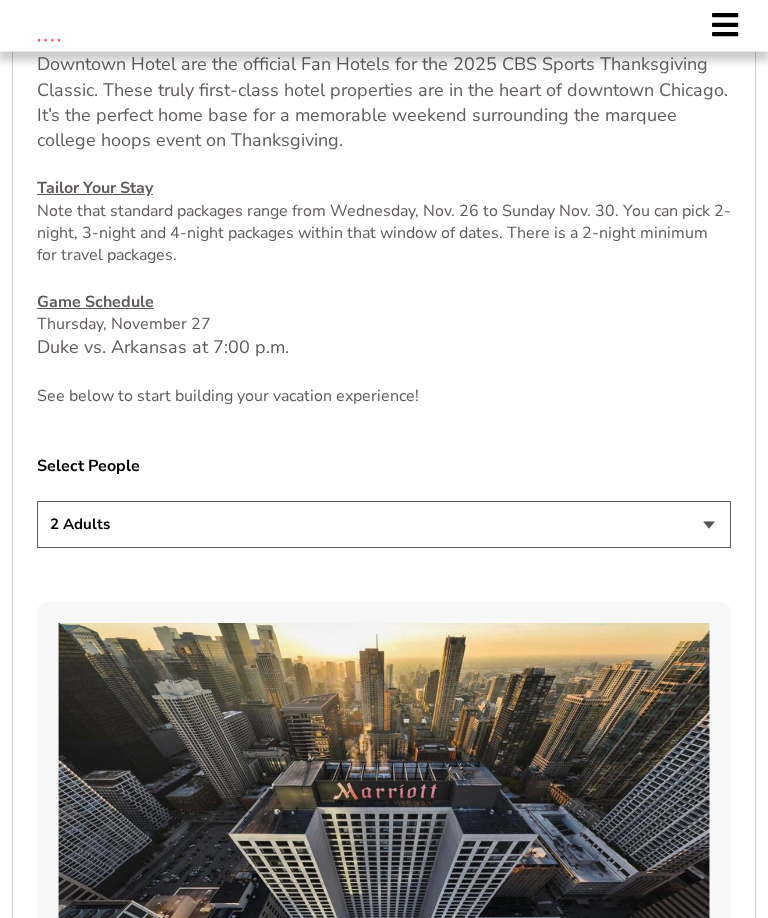 click on "1 Adult
2 Adults
3 Adults
4 Adults
2 Adults + 1 Child
2 Adults + 2 Children
2 Adults + 3 Children" at bounding box center (384, 525) 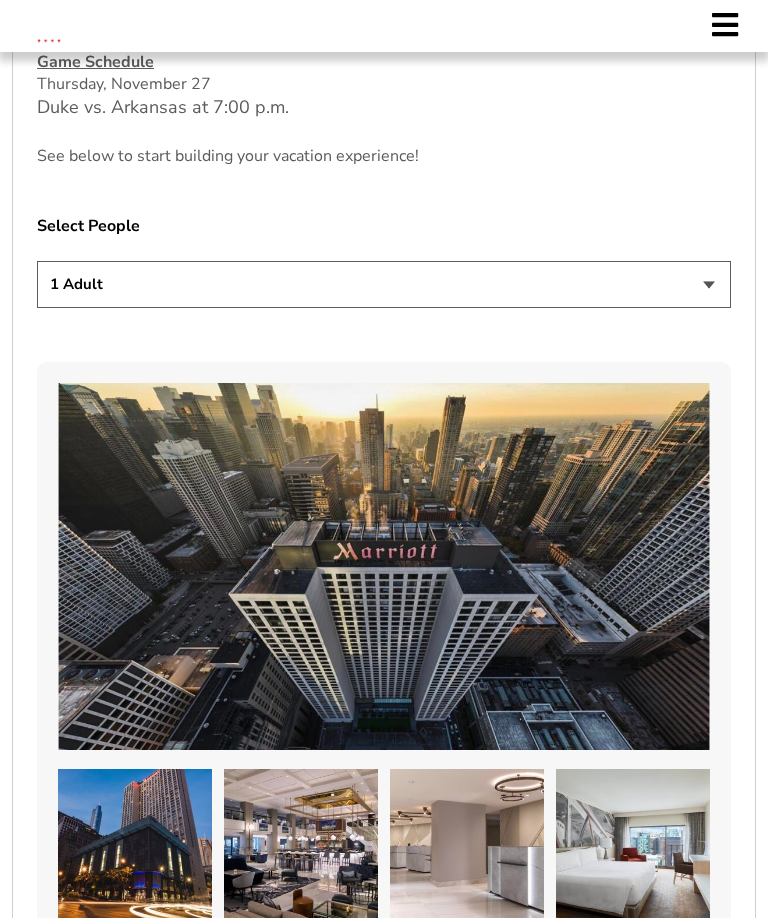scroll, scrollTop: 1107, scrollLeft: 0, axis: vertical 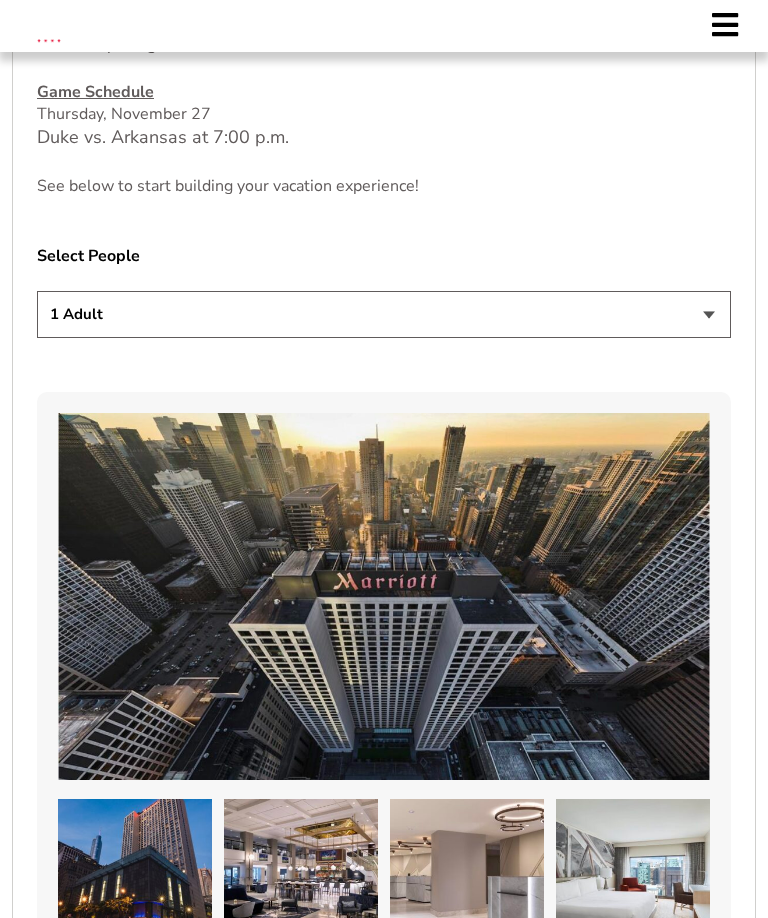 click on "1 Adult
2 Adults
3 Adults
4 Adults
2 Adults + 1 Child
2 Adults + 2 Children
2 Adults + 3 Children" at bounding box center [384, 314] 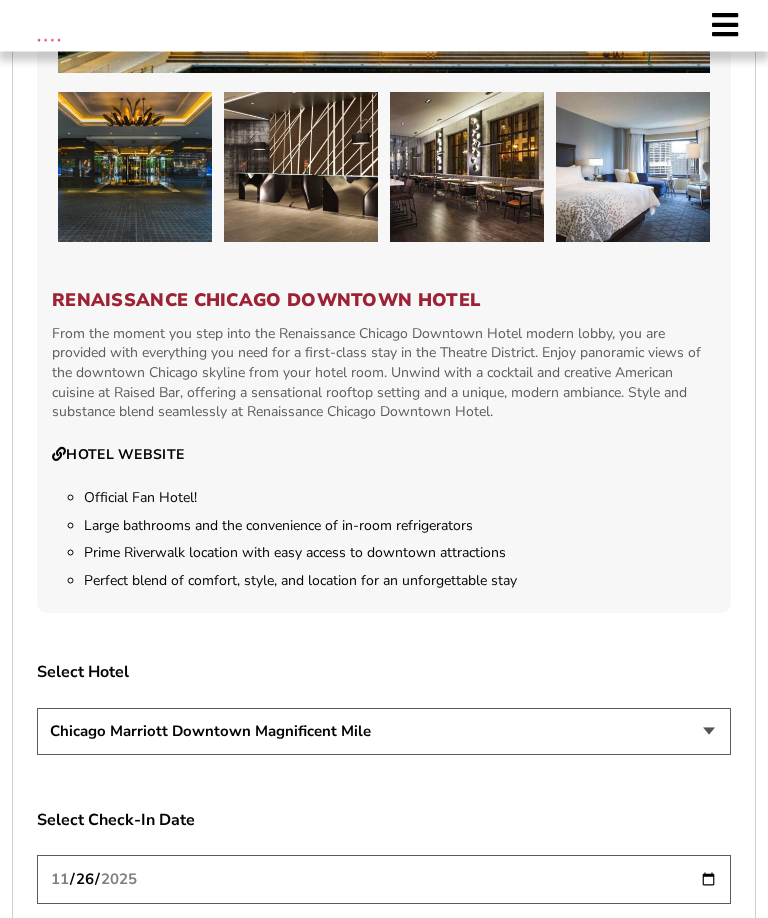 scroll, scrollTop: 2884, scrollLeft: 0, axis: vertical 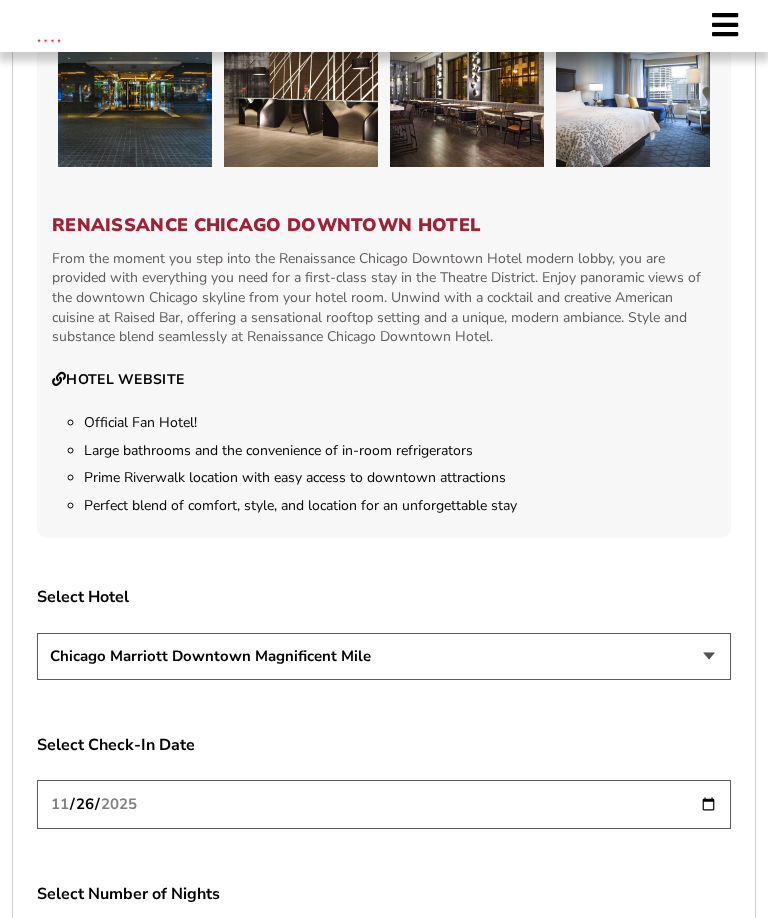 click on "Chicago Marriott Downtown Magnificent Mile Renaissance Chicago Downtown Hotel" at bounding box center (384, 656) 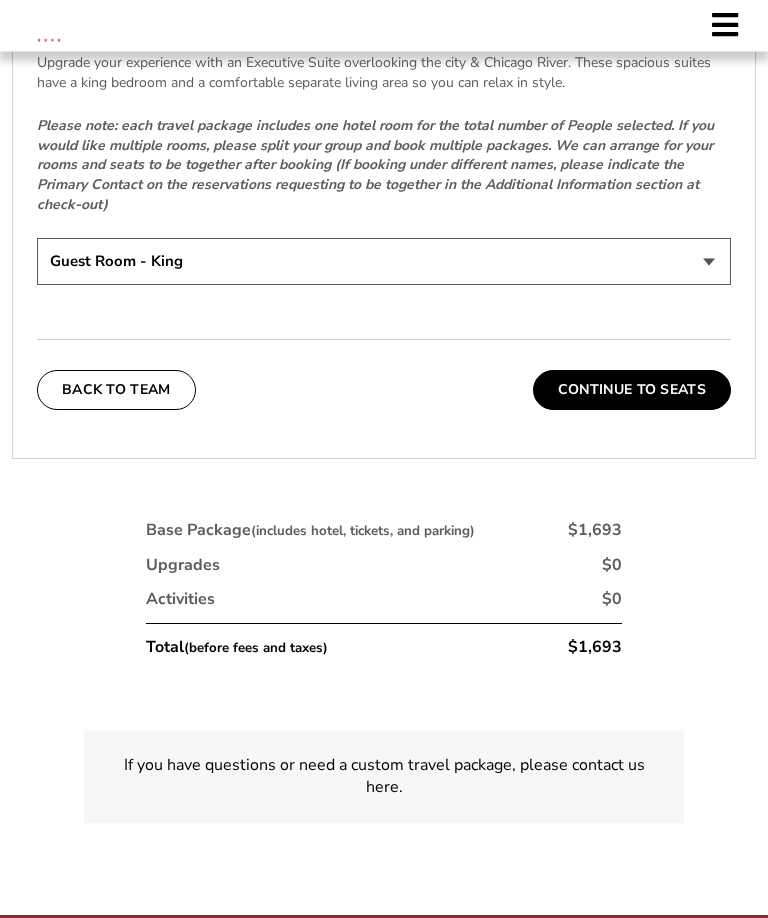 scroll, scrollTop: 4111, scrollLeft: 0, axis: vertical 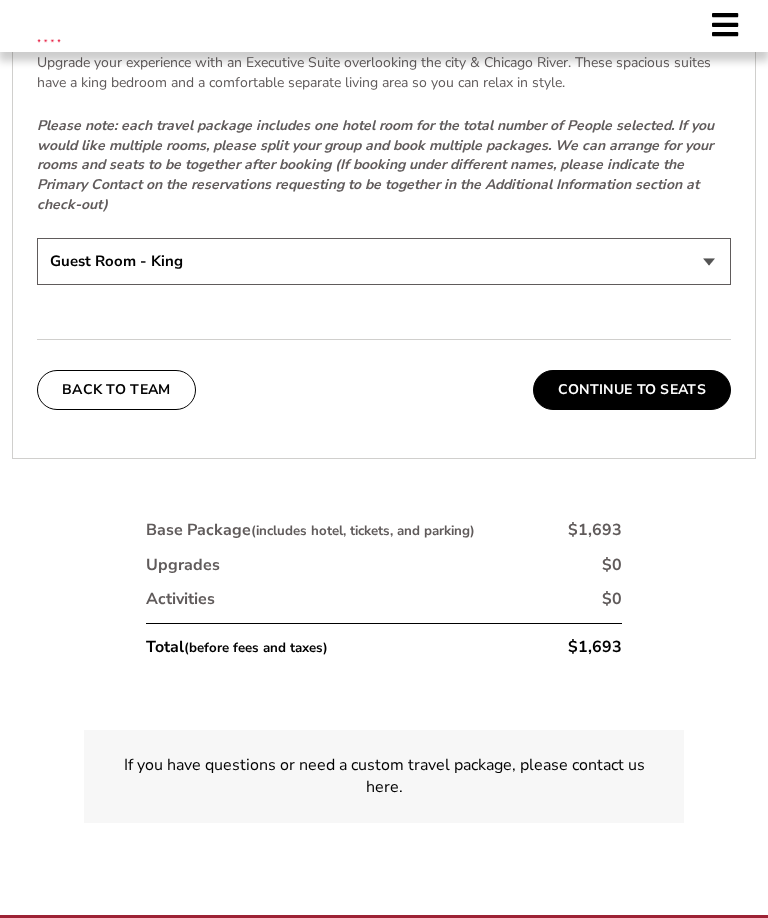 click on "Continue To Seats" at bounding box center [632, 390] 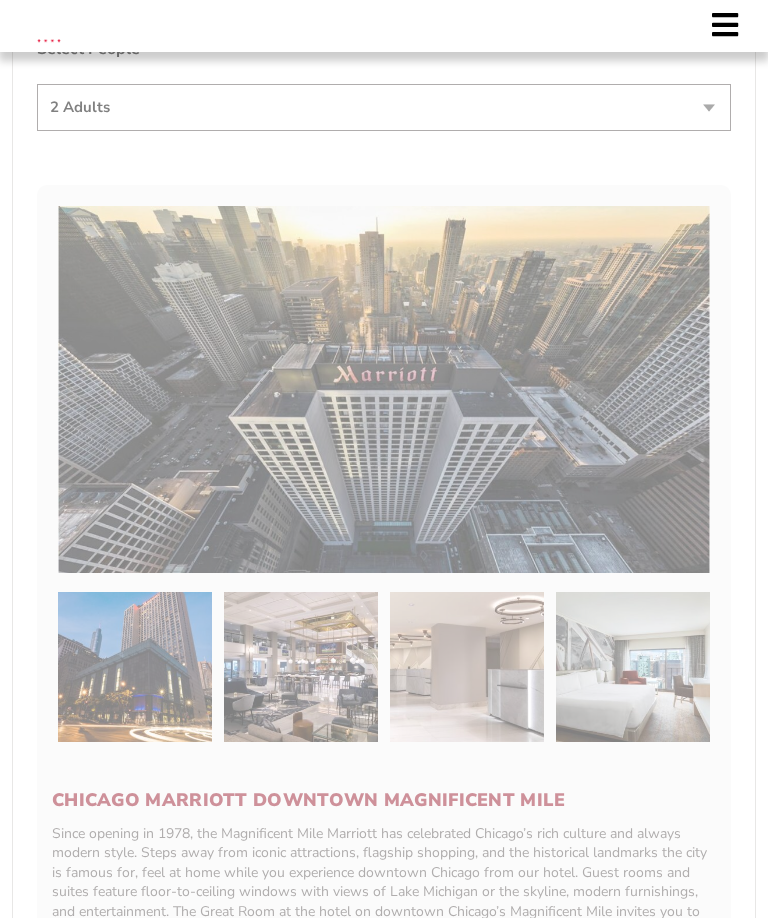 scroll, scrollTop: 469, scrollLeft: 0, axis: vertical 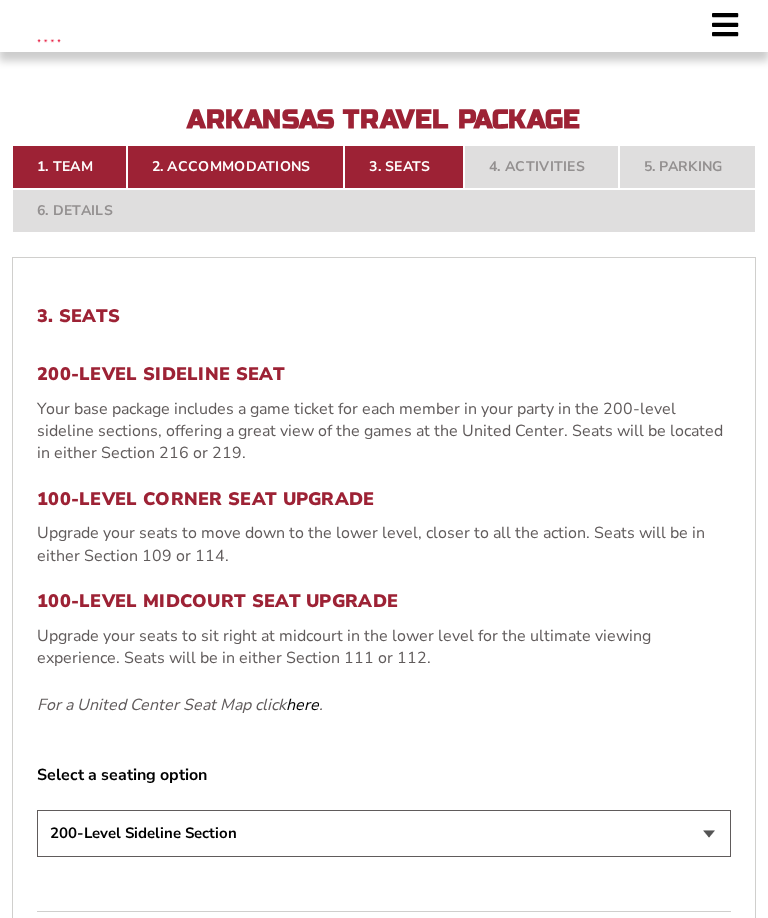 click on "100-Level Midcourt Seat Upgrade" at bounding box center [384, 602] 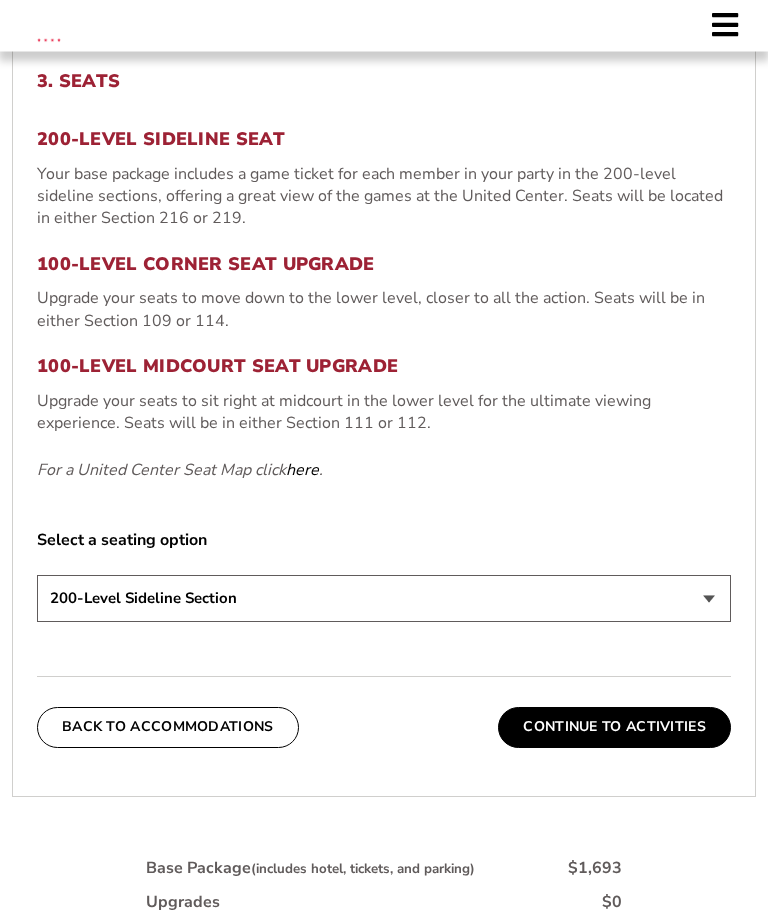 click on "200-Level Sideline Section
100-Level Corner Seat Upgrade (+$80 per person)
100-Level Midcourt Seat Upgrade (+$195 per person)" at bounding box center [384, 599] 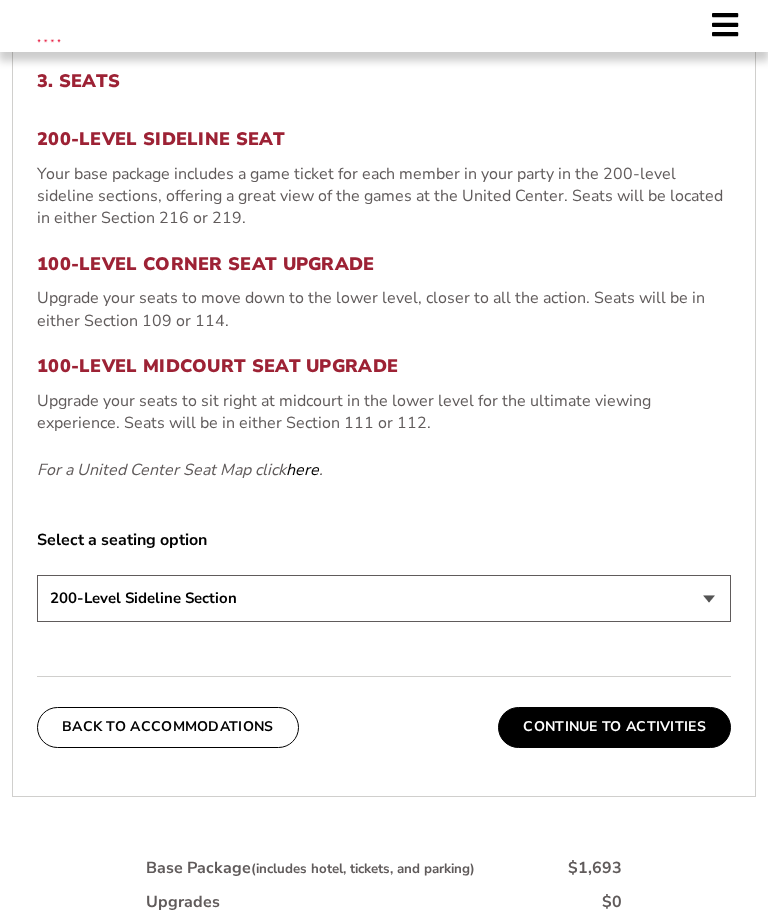 select on "100-Level Midcourt Seat Upgrade" 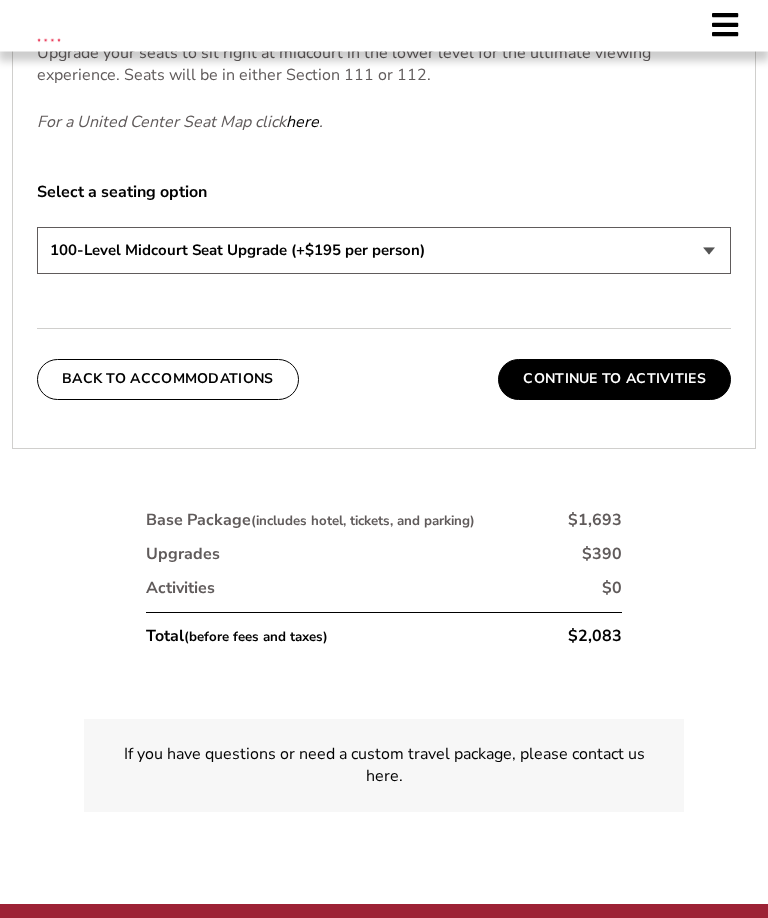 scroll, scrollTop: 1052, scrollLeft: 0, axis: vertical 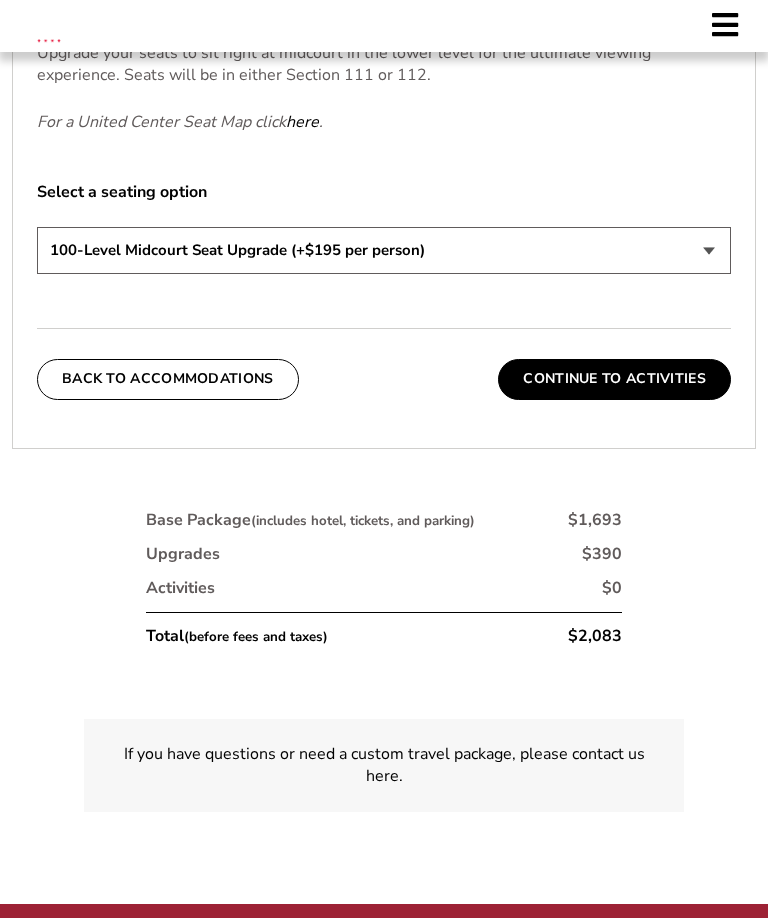 click on "Continue To Activities" at bounding box center (614, 379) 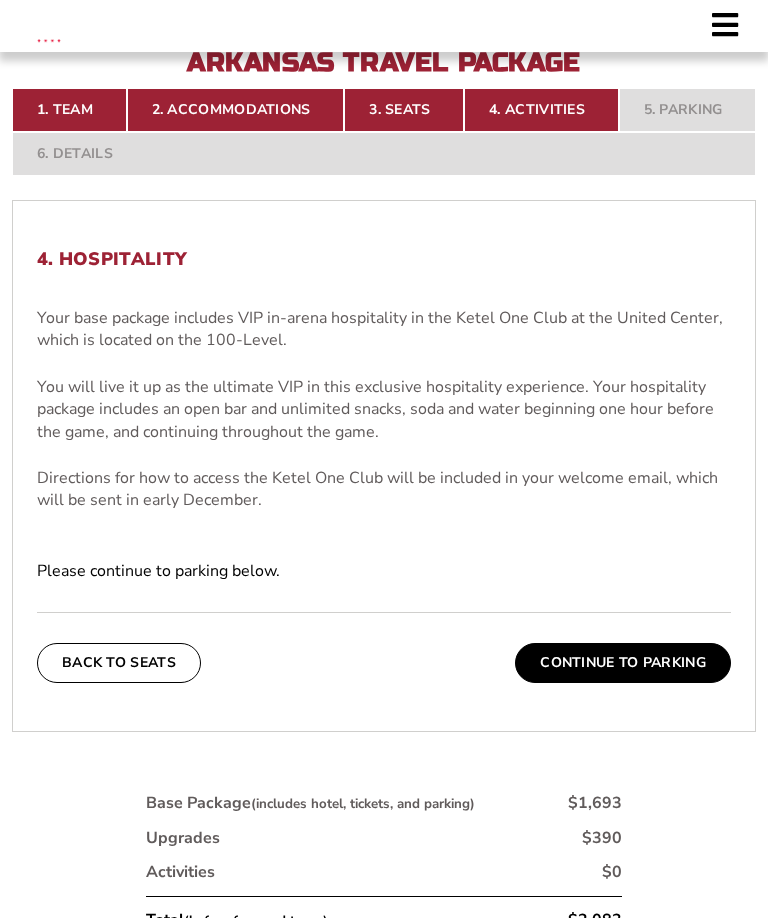 scroll, scrollTop: 469, scrollLeft: 0, axis: vertical 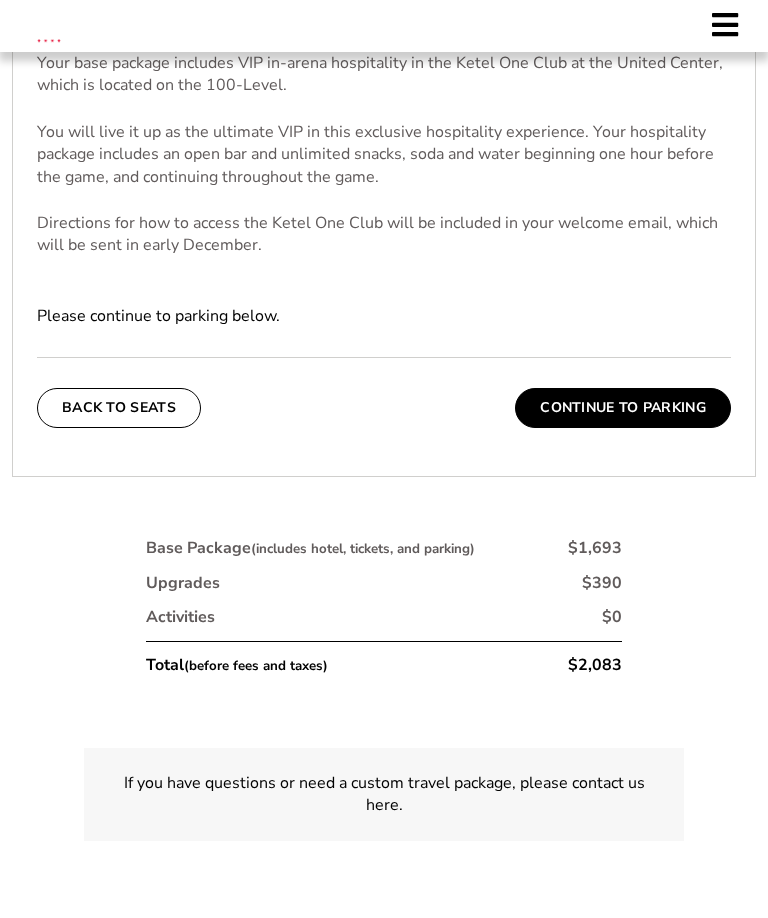 click on "Continue To Parking" at bounding box center (623, 408) 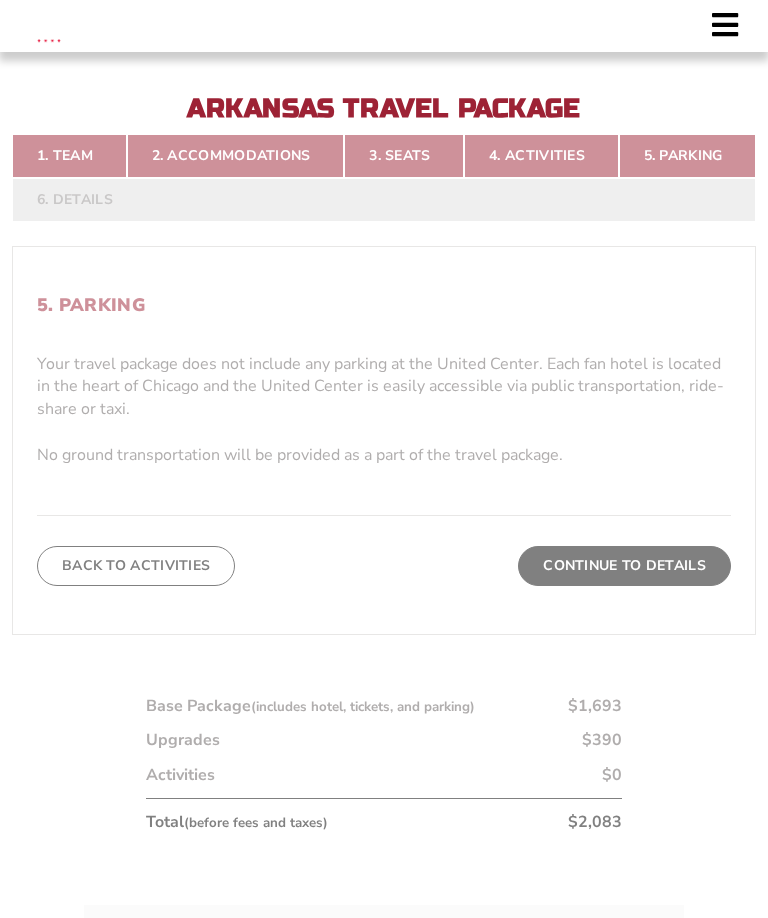 scroll, scrollTop: 469, scrollLeft: 0, axis: vertical 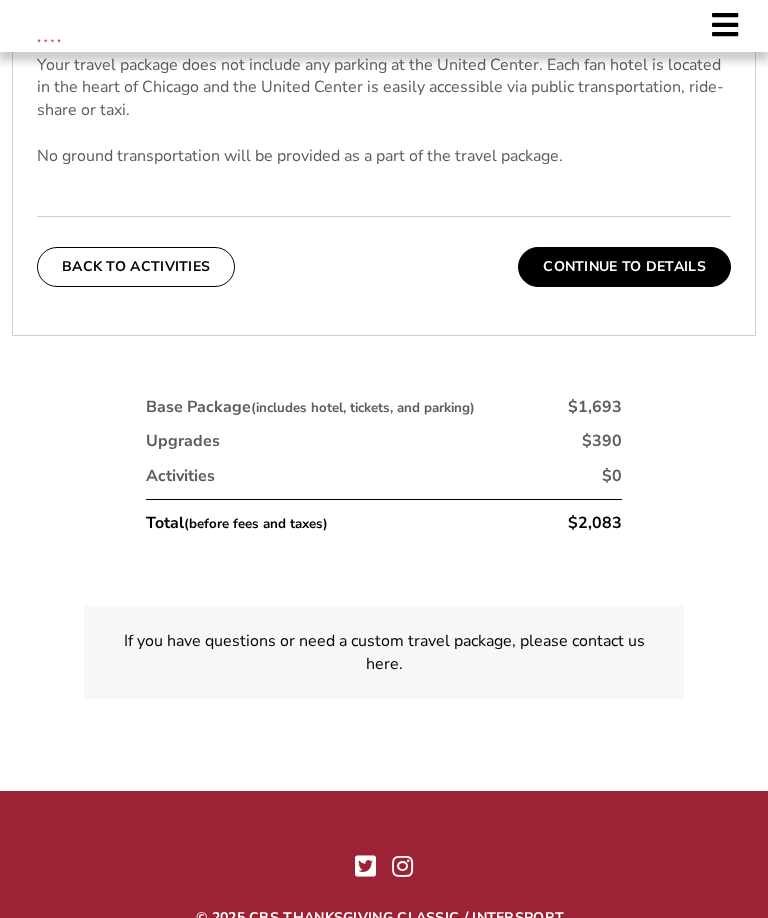 click on "Continue To Details" at bounding box center [624, 267] 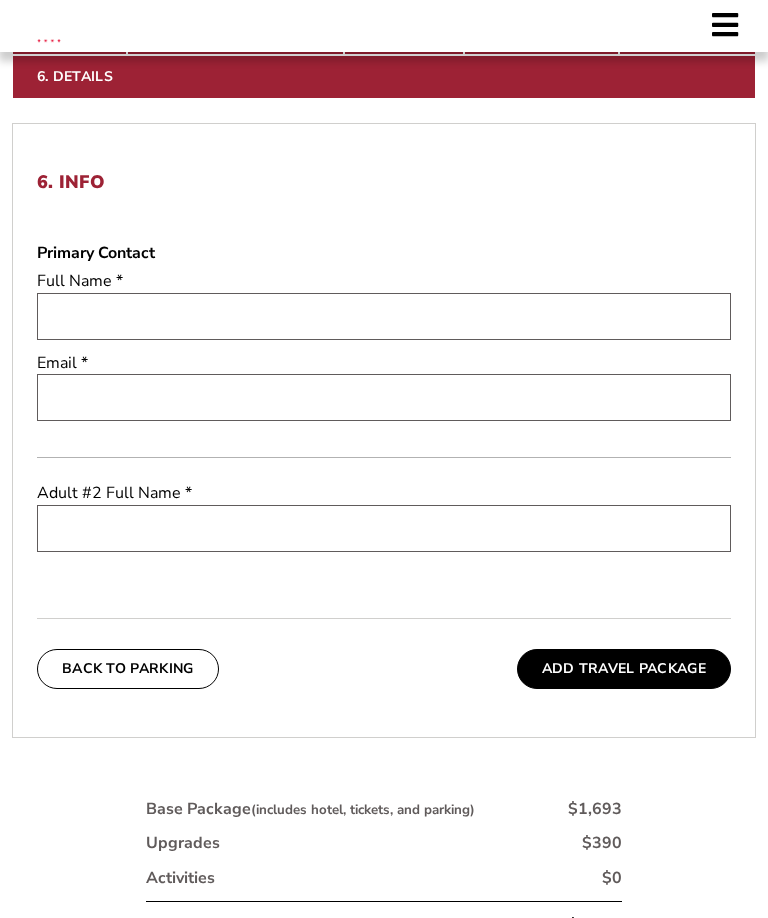 scroll, scrollTop: 605, scrollLeft: 0, axis: vertical 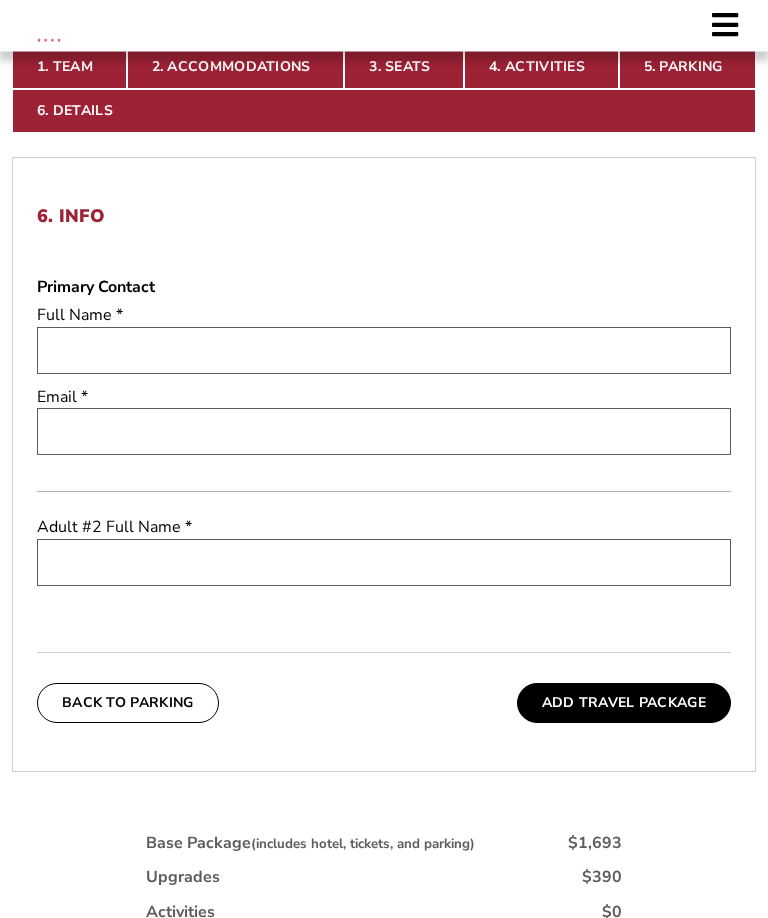 click at bounding box center [725, 25] 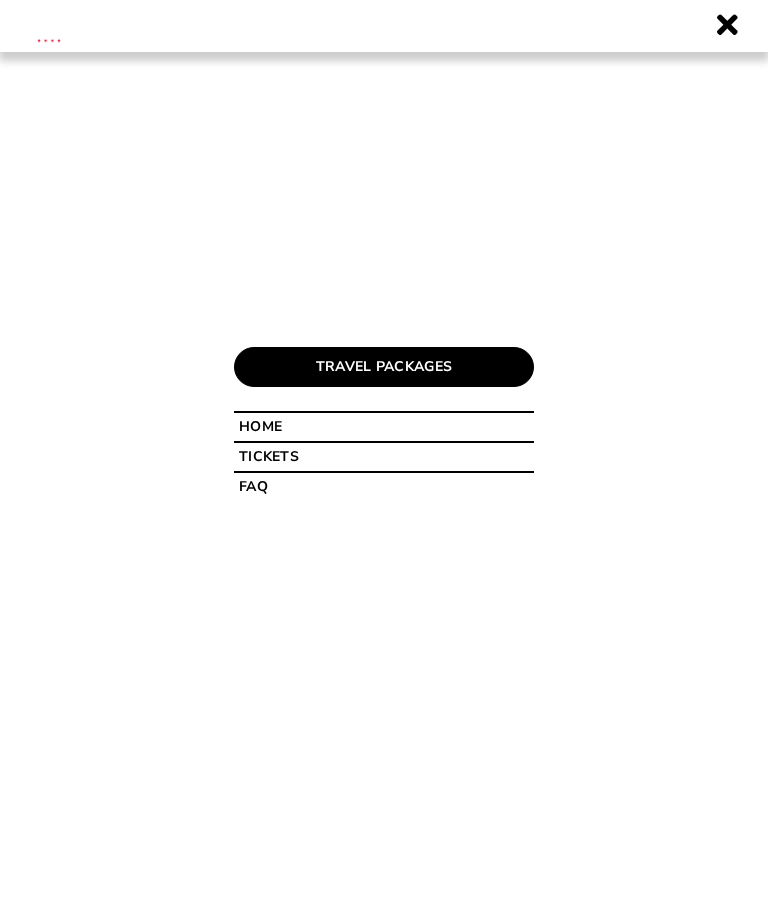click on "Travel Packages" at bounding box center (384, 367) 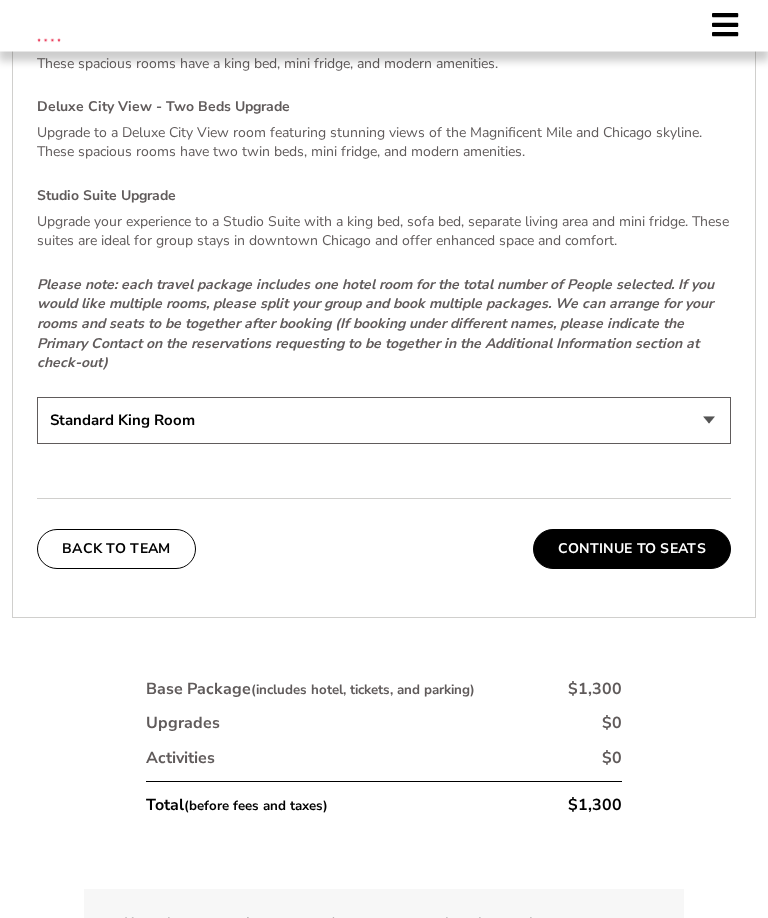 scroll, scrollTop: 4130, scrollLeft: 0, axis: vertical 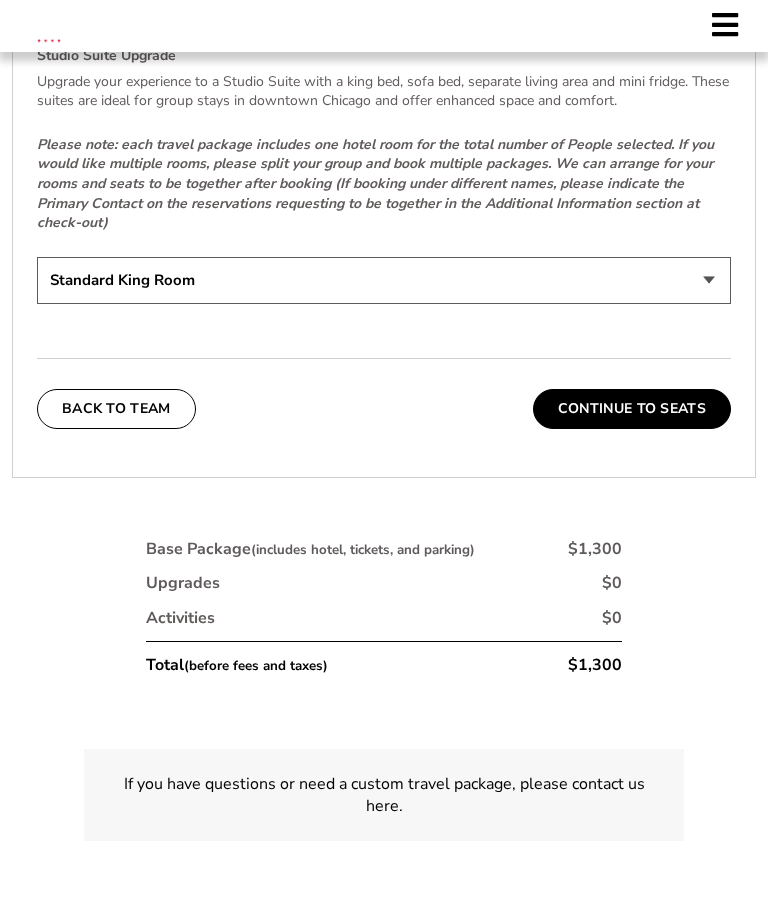 click on "Continue To Seats" at bounding box center [632, 409] 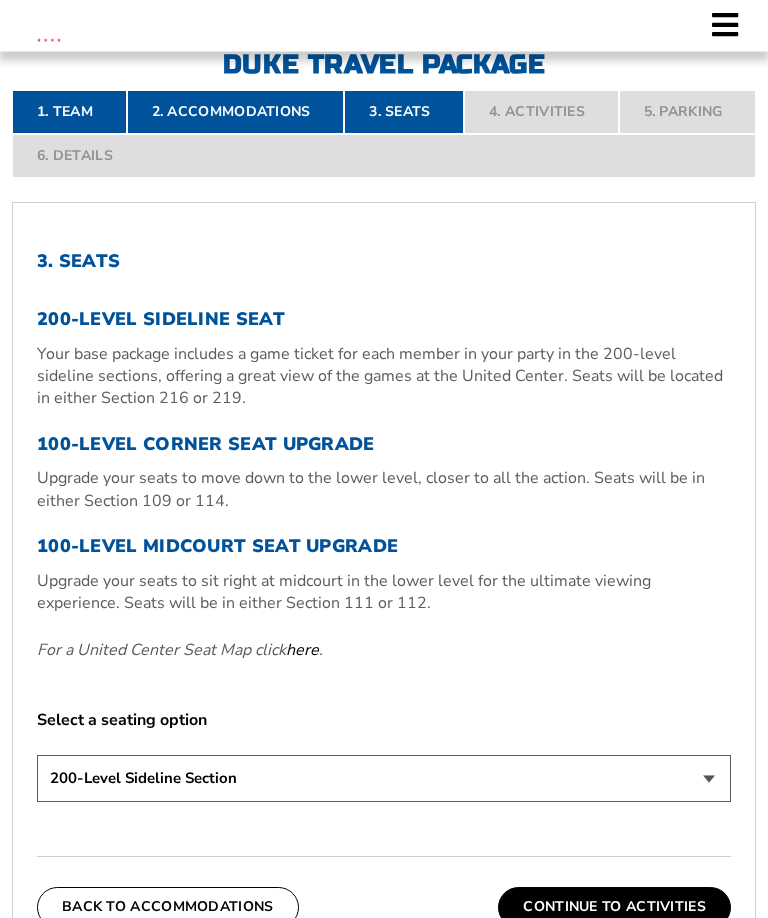 scroll, scrollTop: 524, scrollLeft: 0, axis: vertical 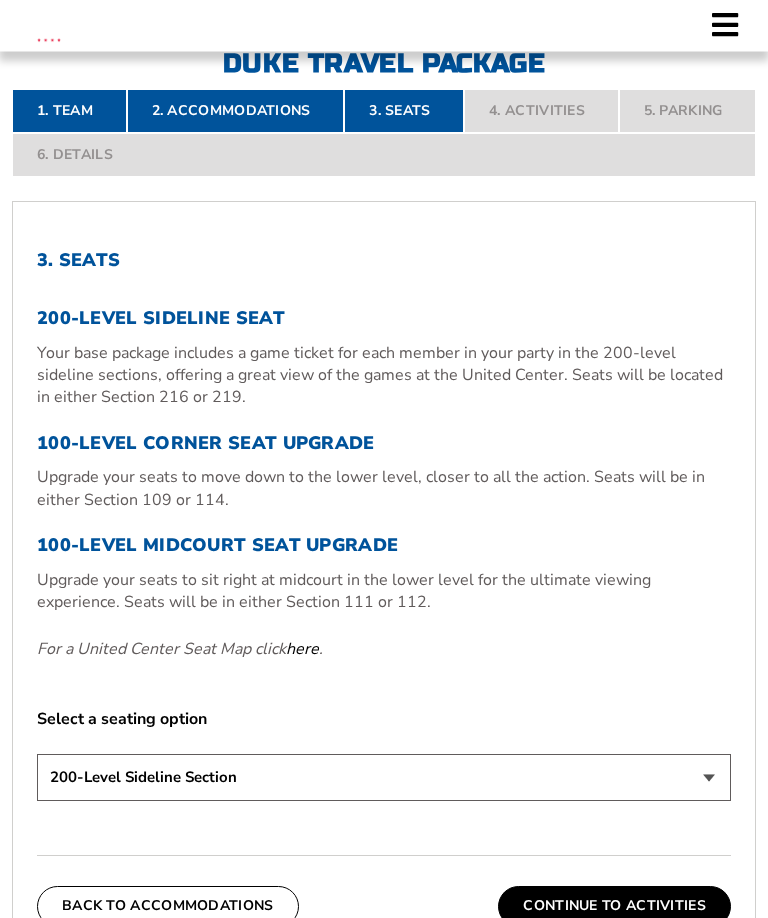 click on "200-Level Sideline Section
100-Level Corner Seat Upgrade (+$80 per person)
100-Level Midcourt Seat Upgrade (+$195 per person)" at bounding box center (384, 778) 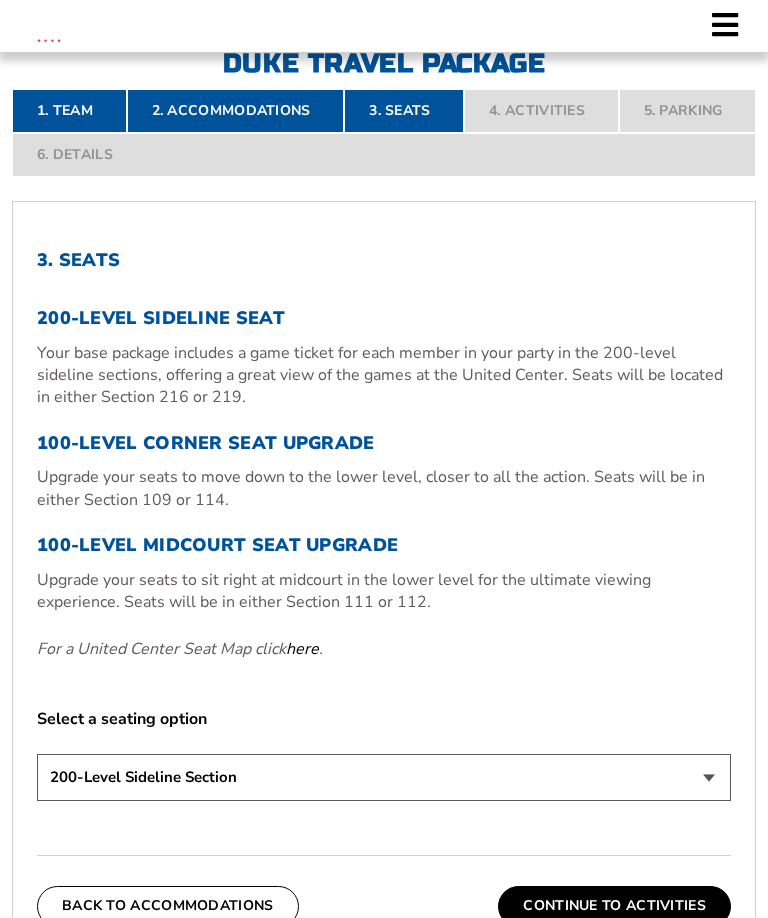 select on "100-Level Midcourt Seat Upgrade" 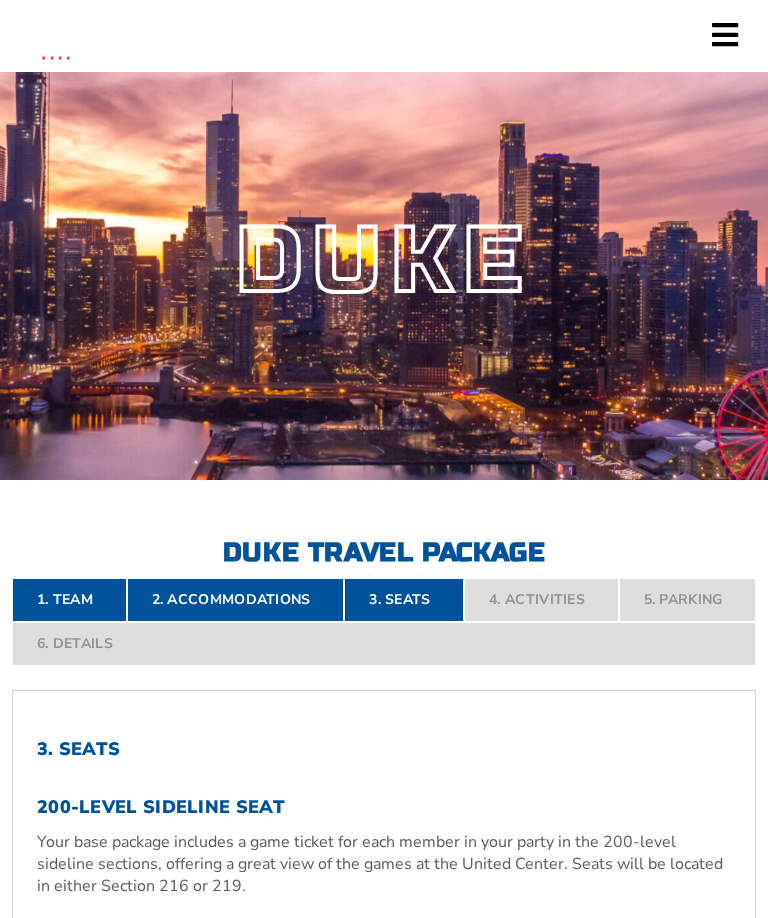 scroll, scrollTop: 0, scrollLeft: 0, axis: both 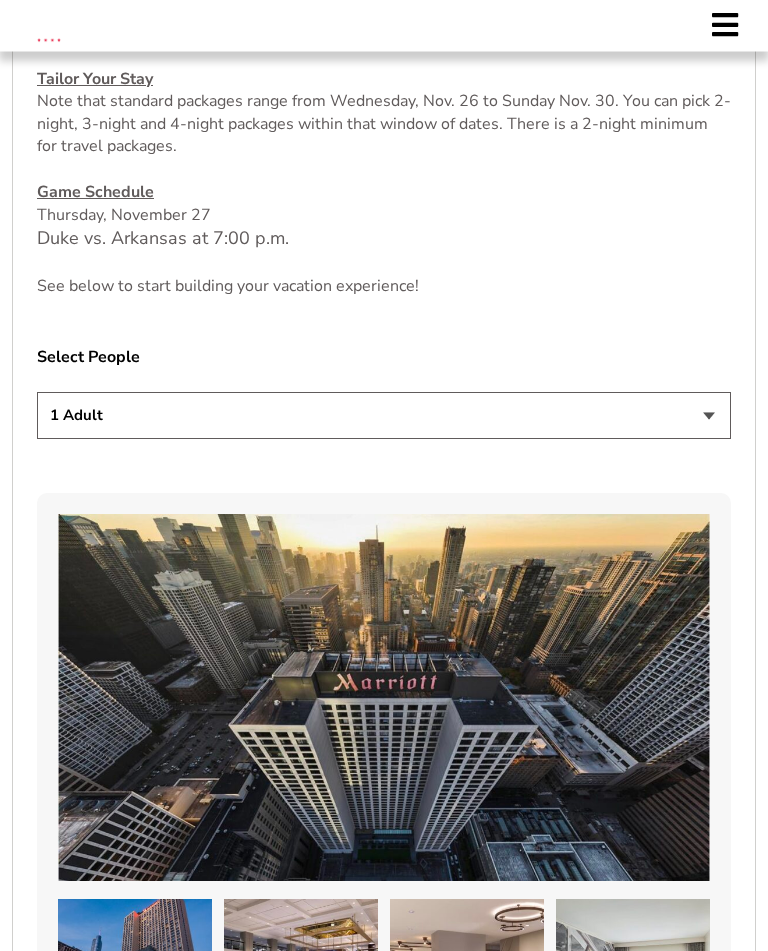 click on "1 Adult
2 Adults
3 Adults
4 Adults
2 Adults + 1 Child
2 Adults + 2 Children
2 Adults + 3 Children" at bounding box center [384, 416] 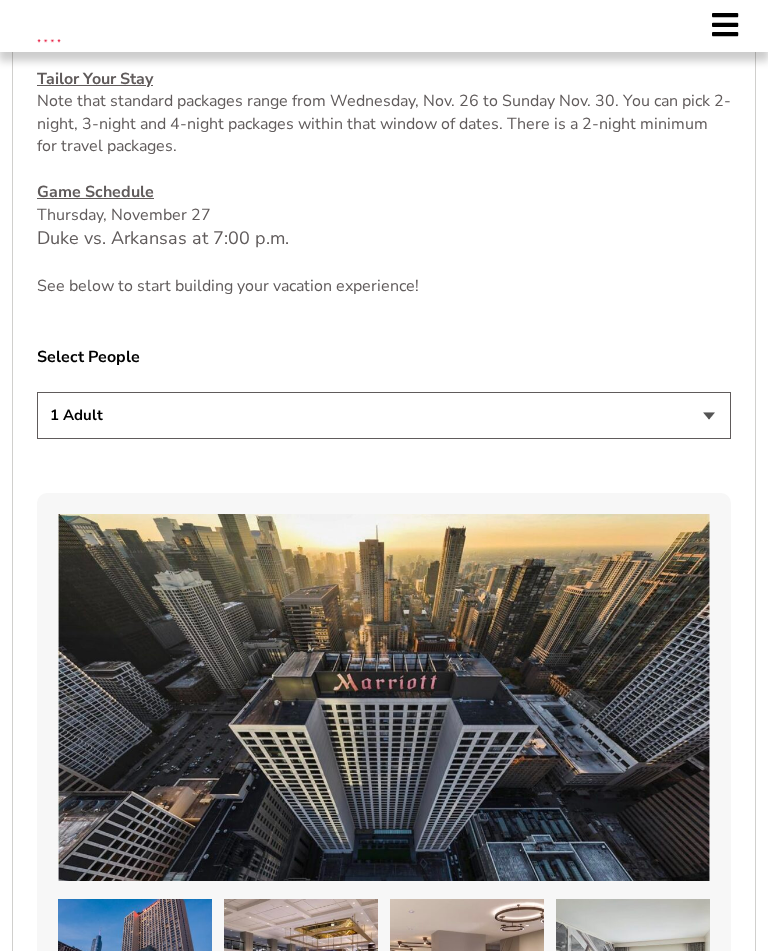 select on "2 Adults" 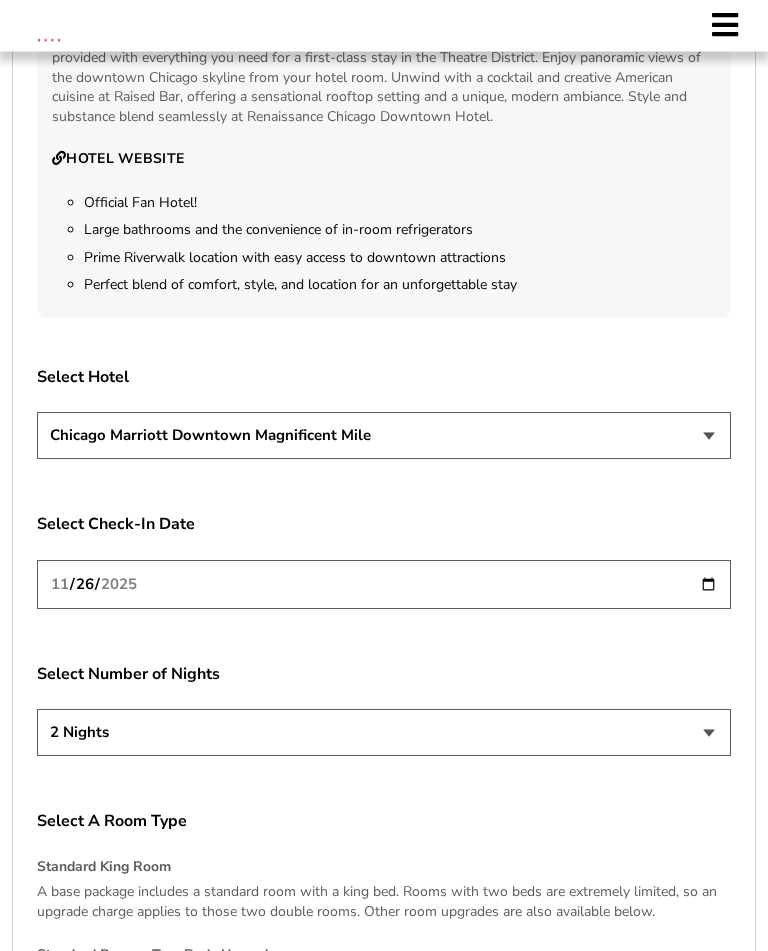 scroll, scrollTop: 3116, scrollLeft: 0, axis: vertical 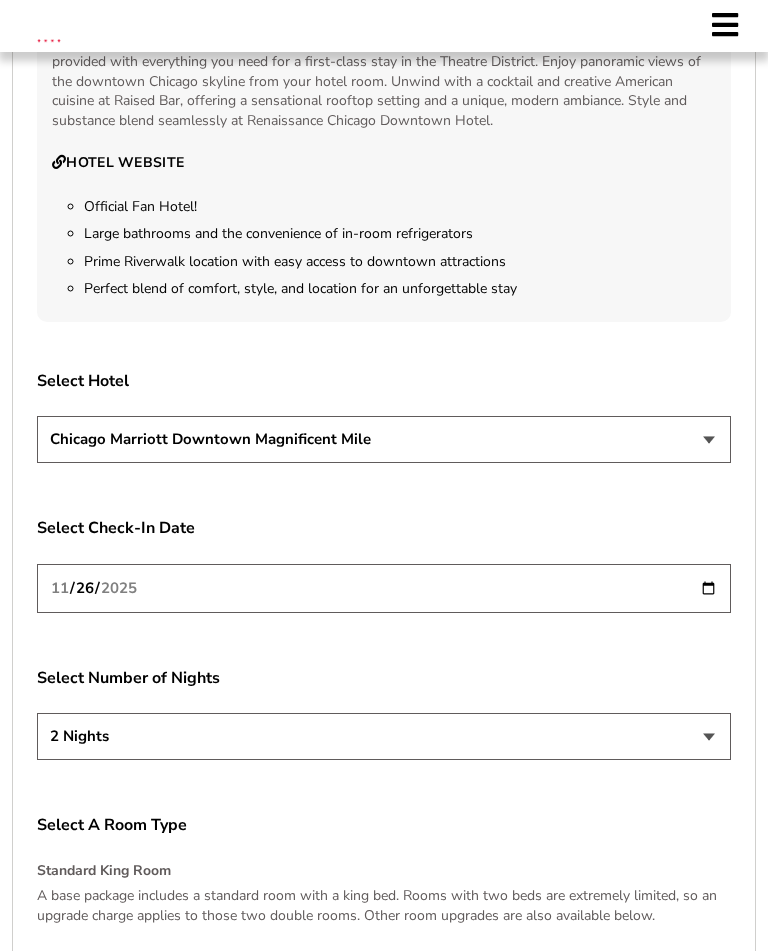 click on "Chicago Marriott Downtown Magnificent Mile Renaissance Chicago Downtown Hotel" at bounding box center (384, 439) 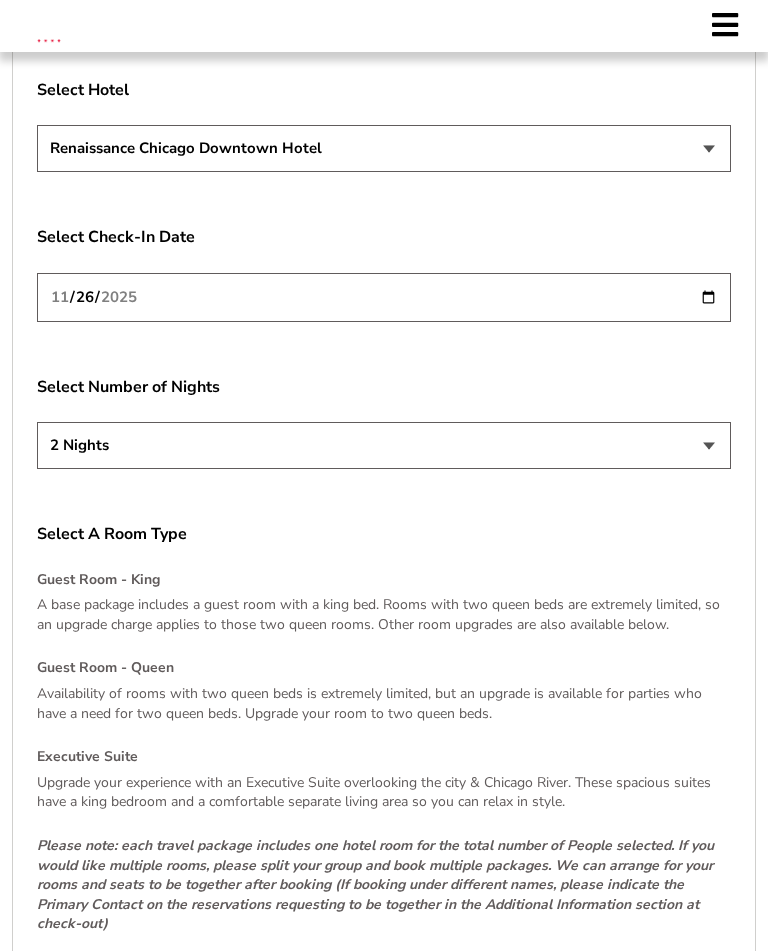 scroll, scrollTop: 3409, scrollLeft: 0, axis: vertical 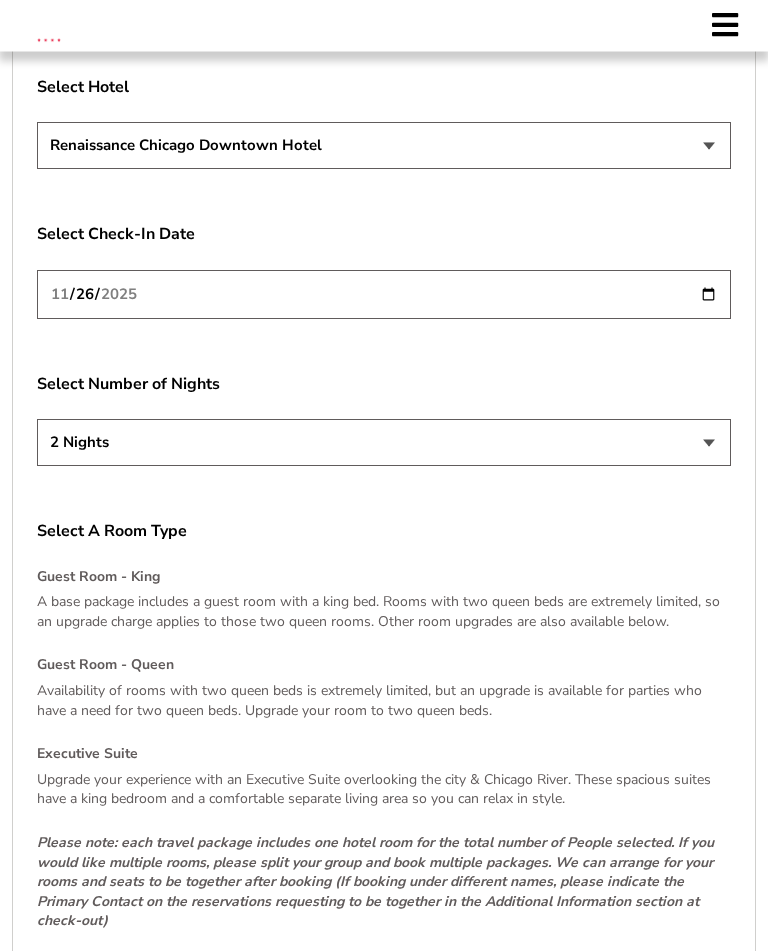 click on "2 Nights
3 Nights
4 Nights" at bounding box center (384, 443) 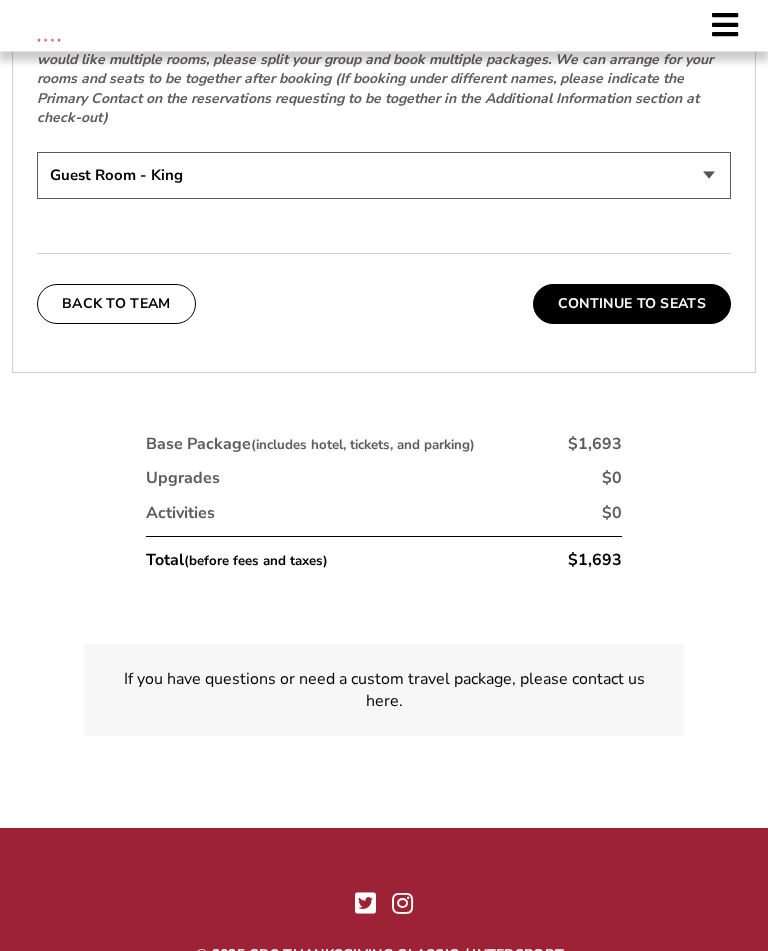 scroll, scrollTop: 4213, scrollLeft: 0, axis: vertical 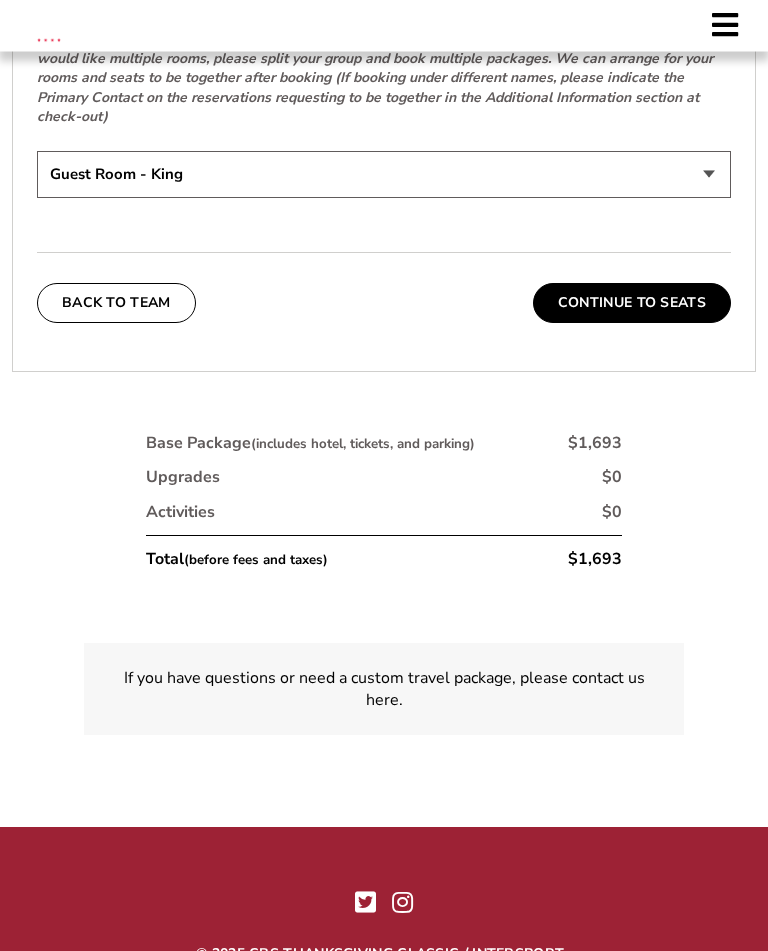 click on "Continue To Seats" at bounding box center (632, 304) 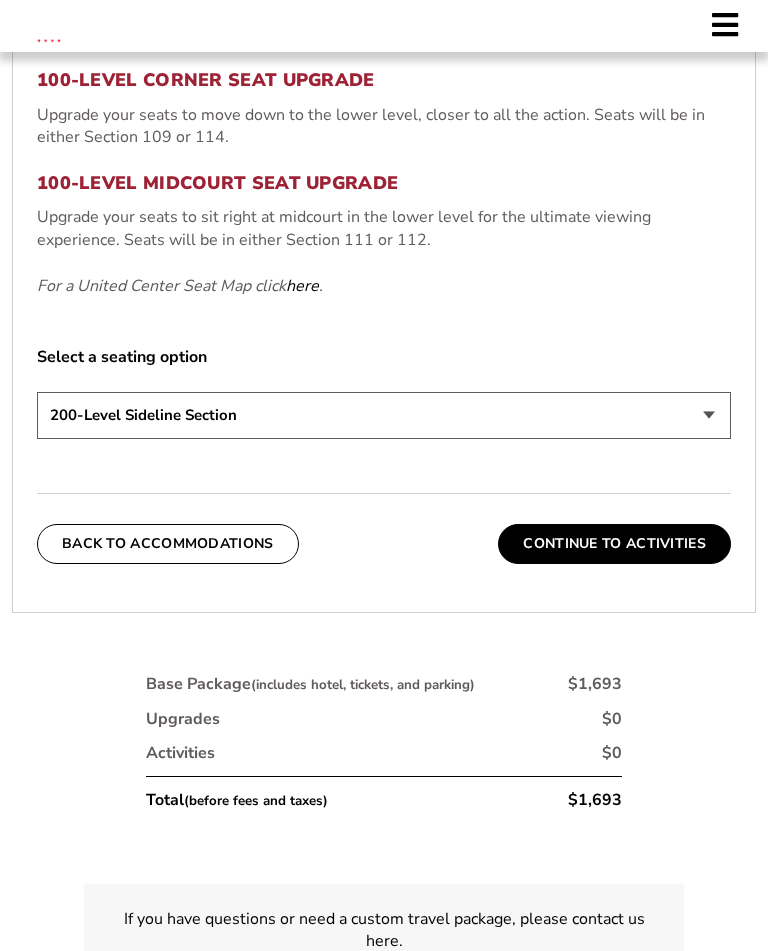 scroll, scrollTop: 906, scrollLeft: 0, axis: vertical 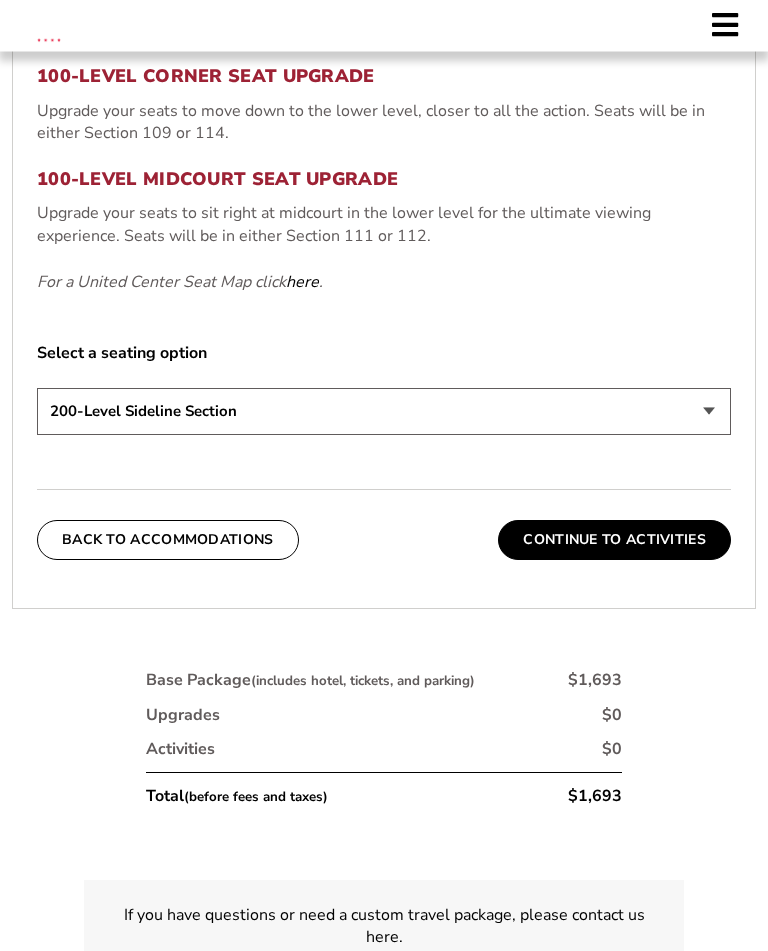 click on "200-Level Sideline Section
100-Level Corner Seat Upgrade (+$80 per person)
100-Level Midcourt Seat Upgrade (+$195 per person)" at bounding box center [384, 412] 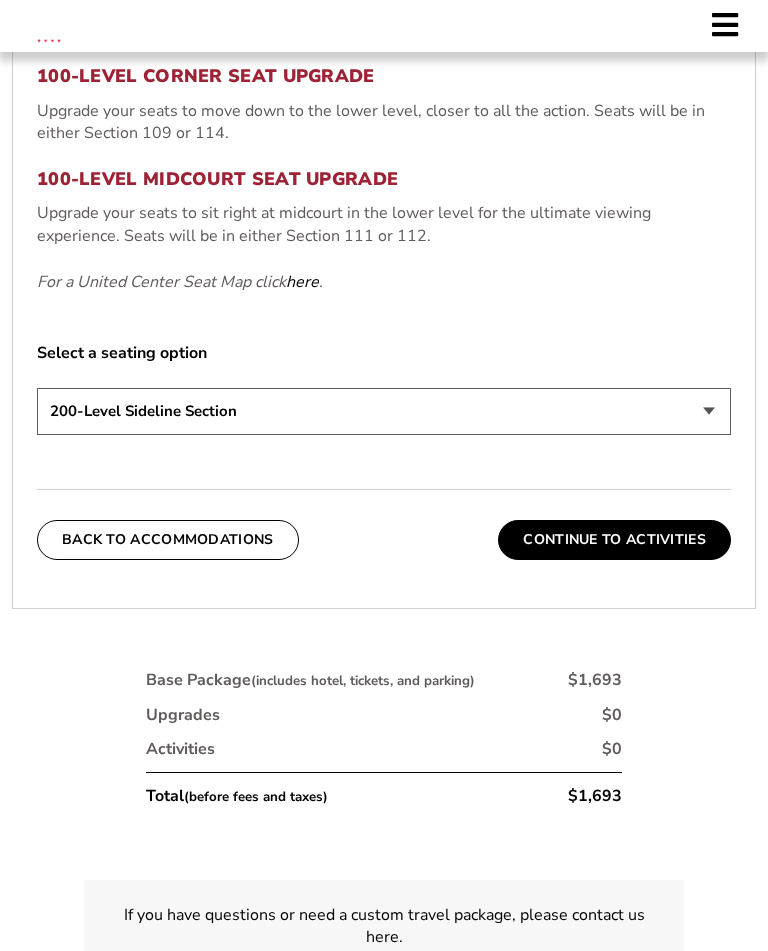 select on "100-Level Midcourt Seat Upgrade" 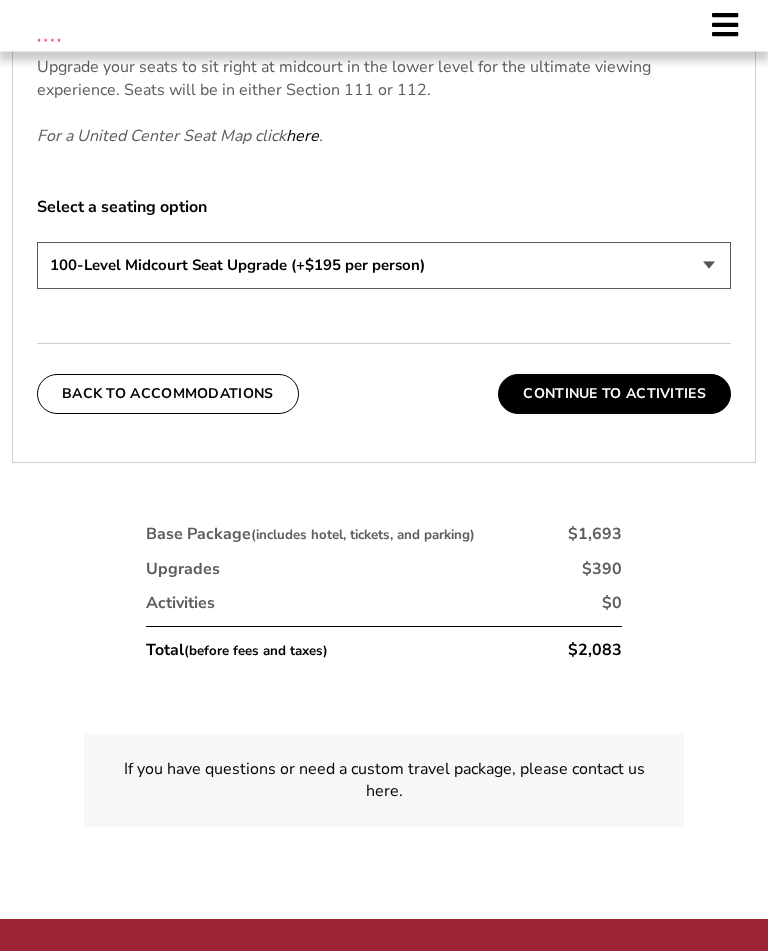 scroll, scrollTop: 1054, scrollLeft: 0, axis: vertical 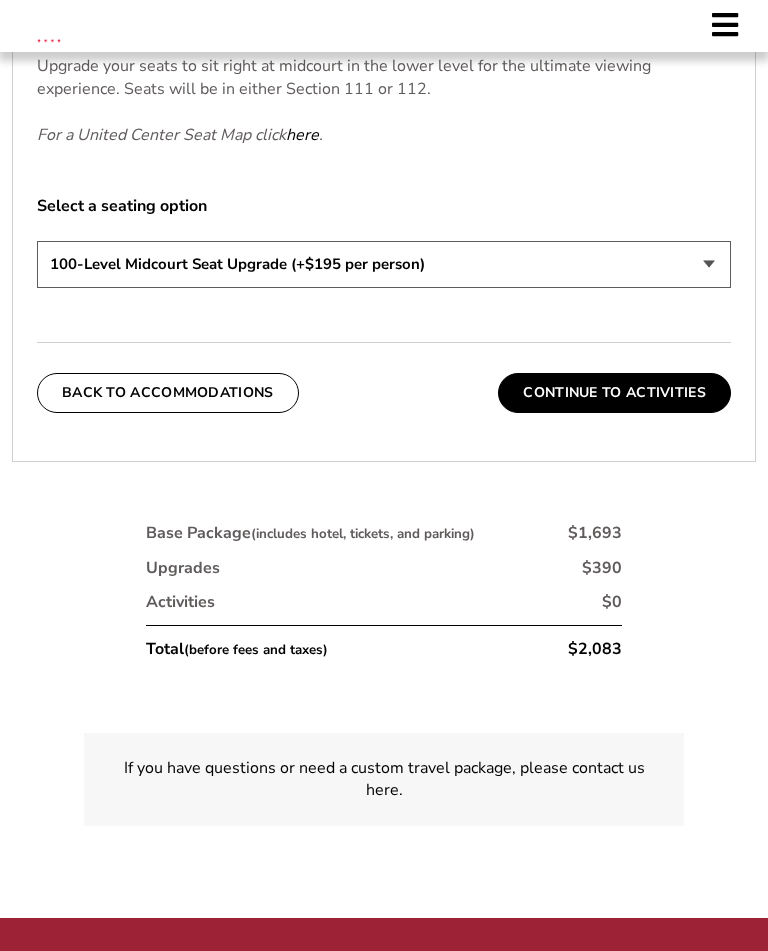 click on "If you have questions or need a custom travel package, please contact us  here ." at bounding box center (384, 779) 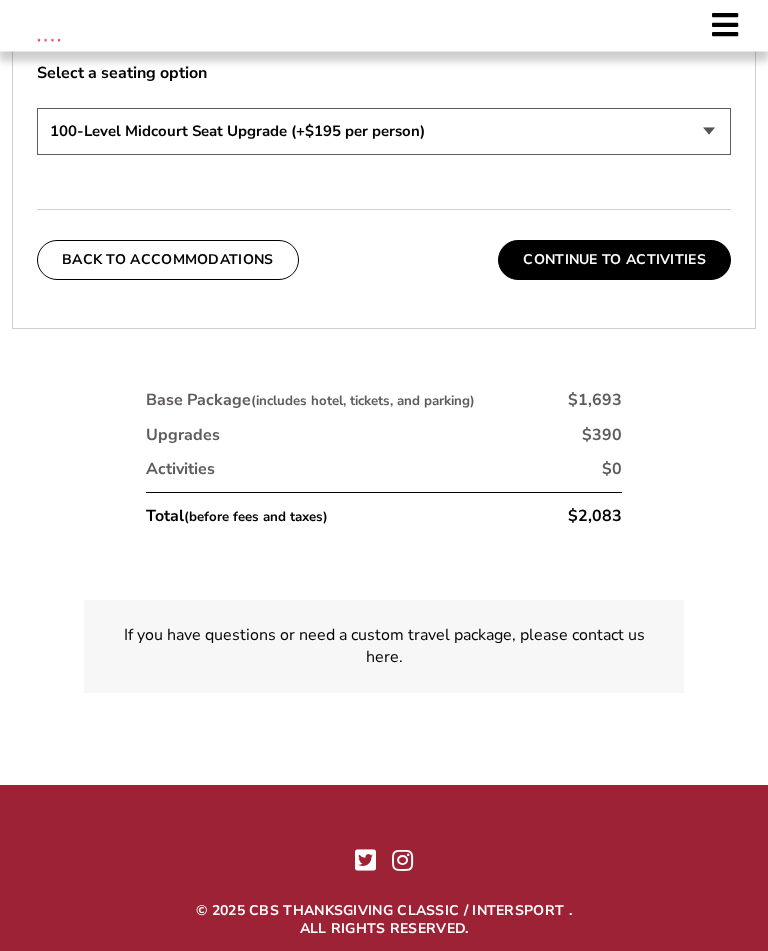 scroll, scrollTop: 1187, scrollLeft: 0, axis: vertical 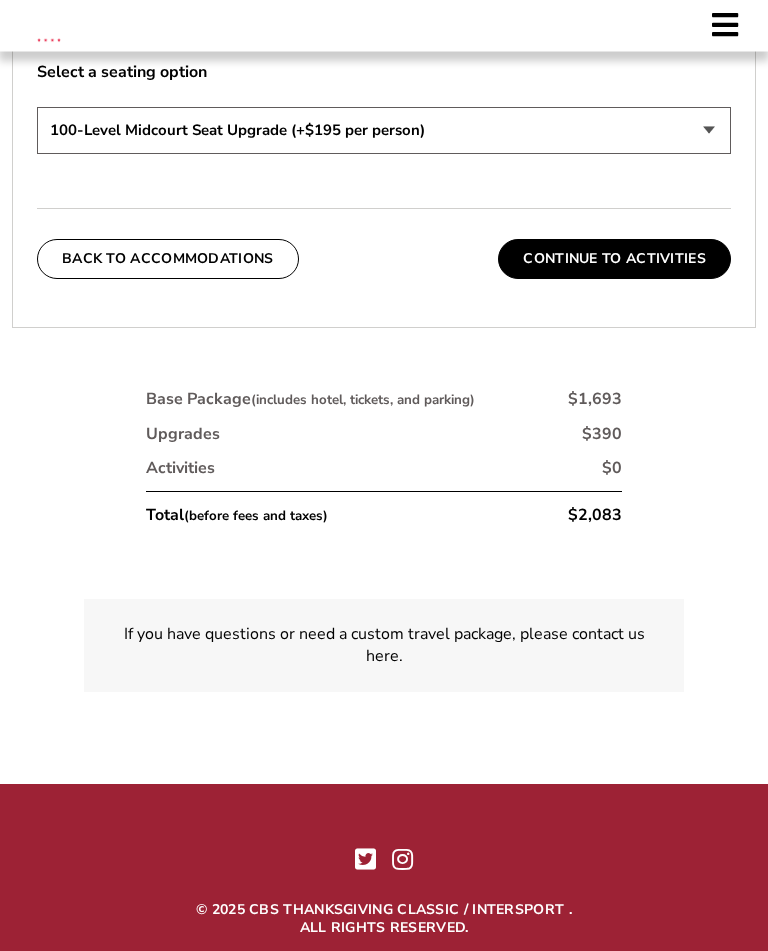 click on "If you have questions or need a custom travel package, please contact us  here ." at bounding box center (384, 646) 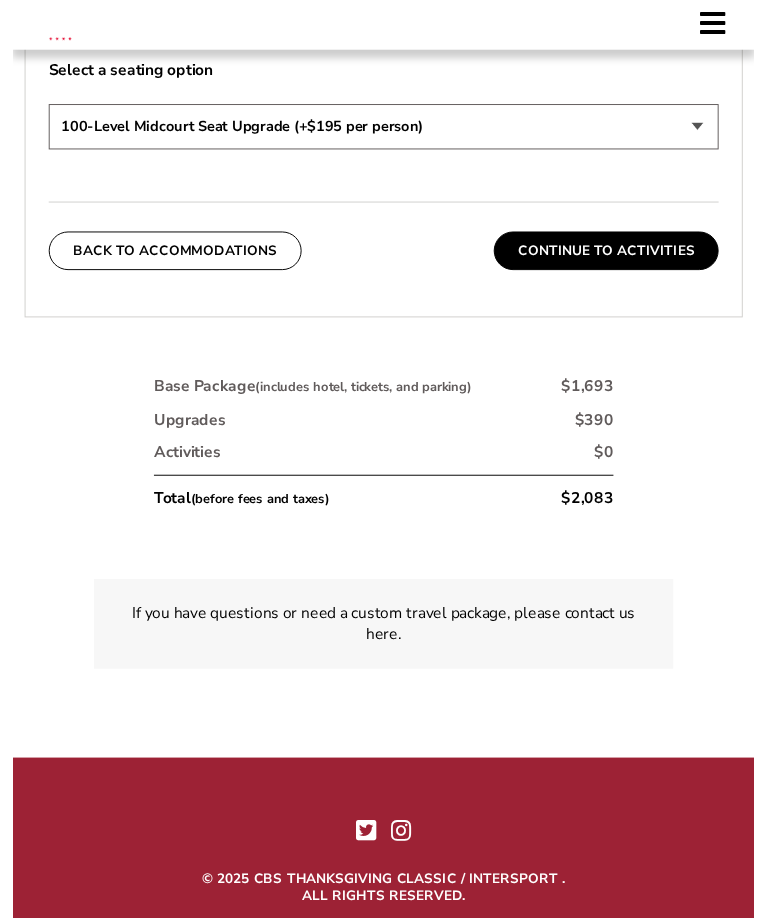 scroll, scrollTop: 1188, scrollLeft: 0, axis: vertical 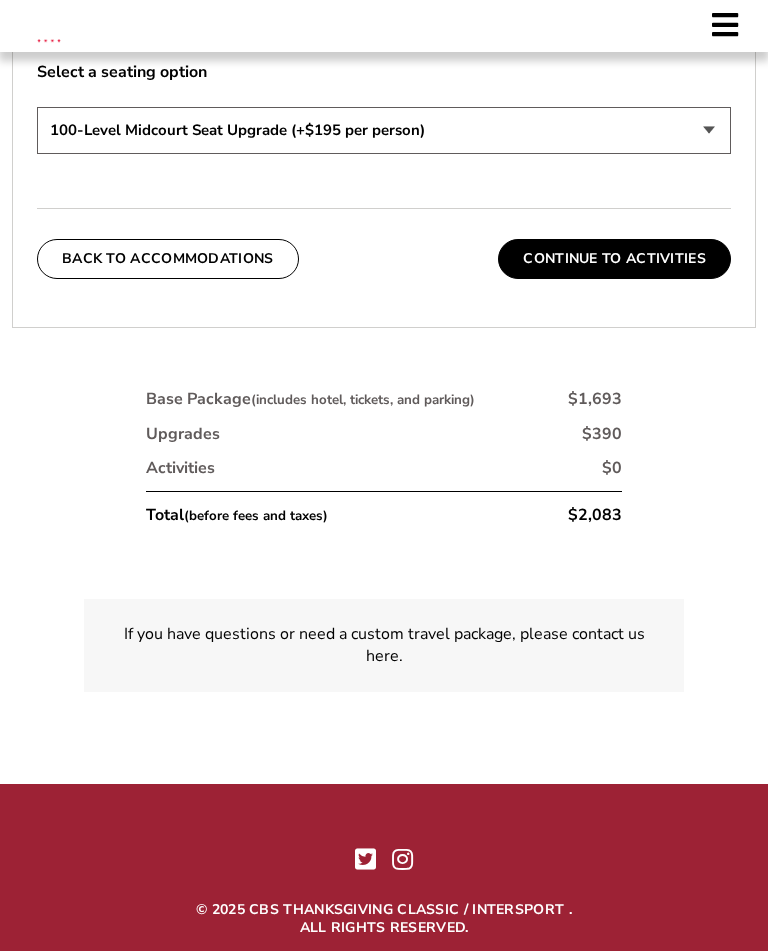 click on "here" at bounding box center (382, 656) 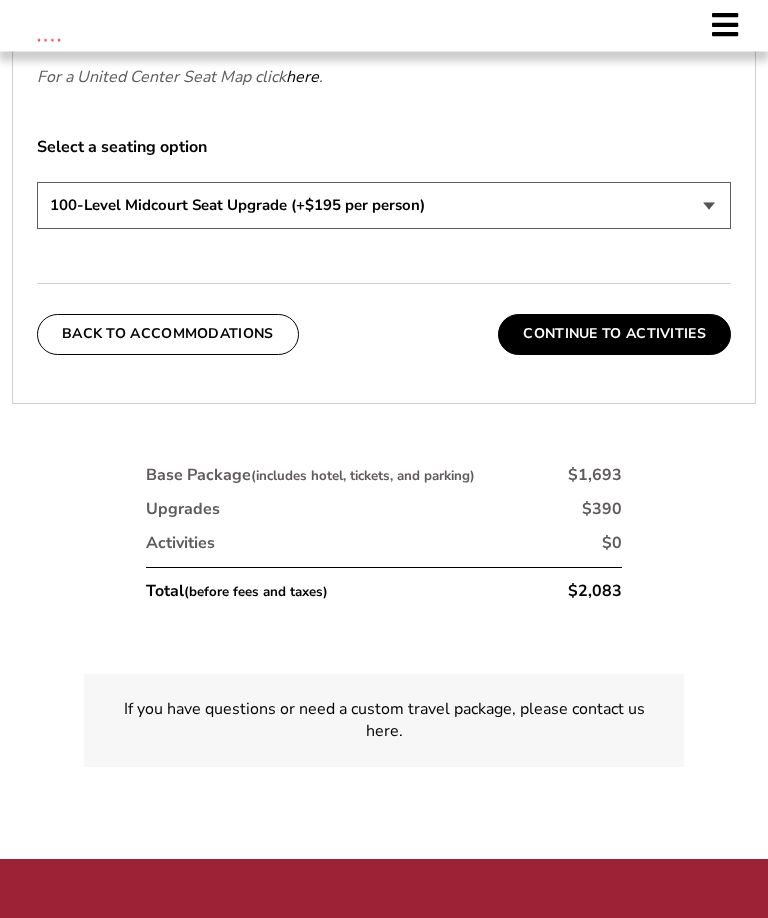scroll, scrollTop: 1073, scrollLeft: 0, axis: vertical 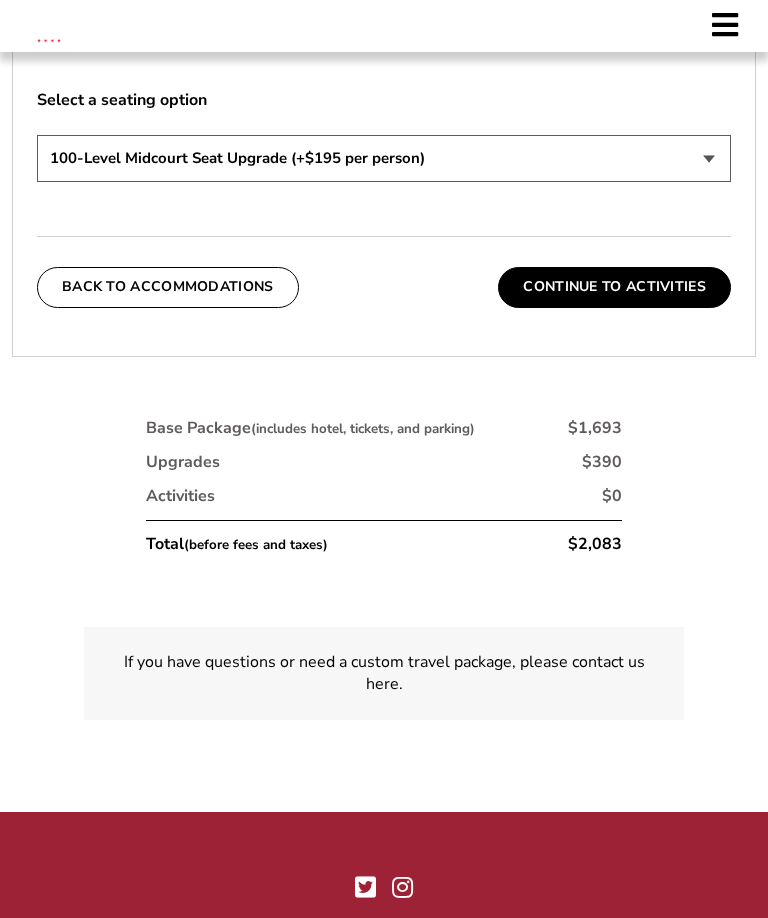 click on "Continue To Activities" at bounding box center [614, 287] 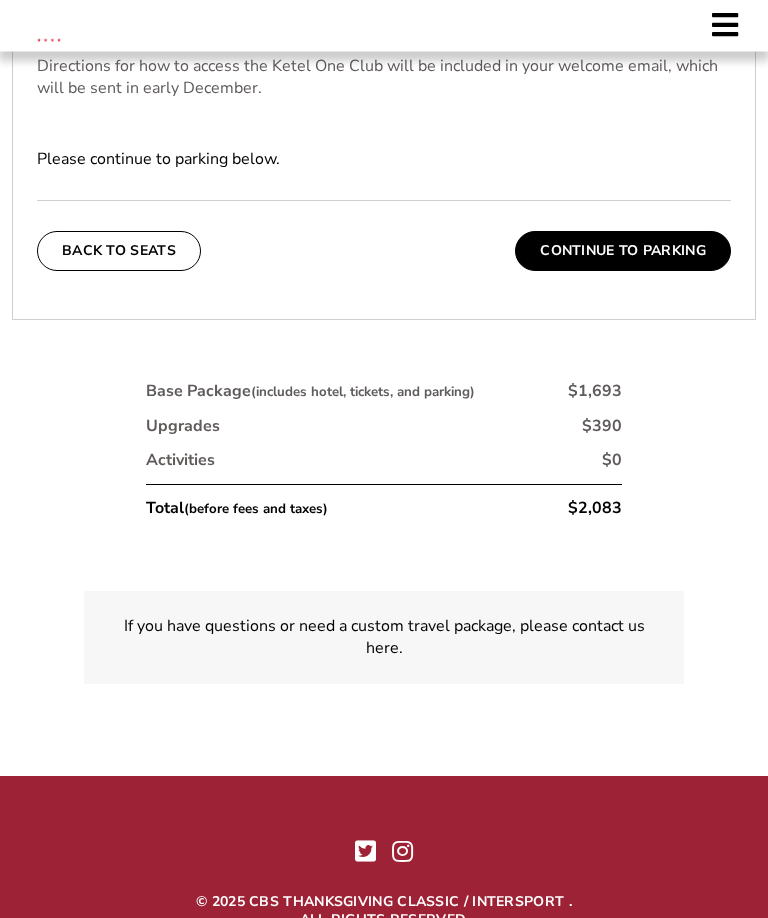 scroll, scrollTop: 938, scrollLeft: 0, axis: vertical 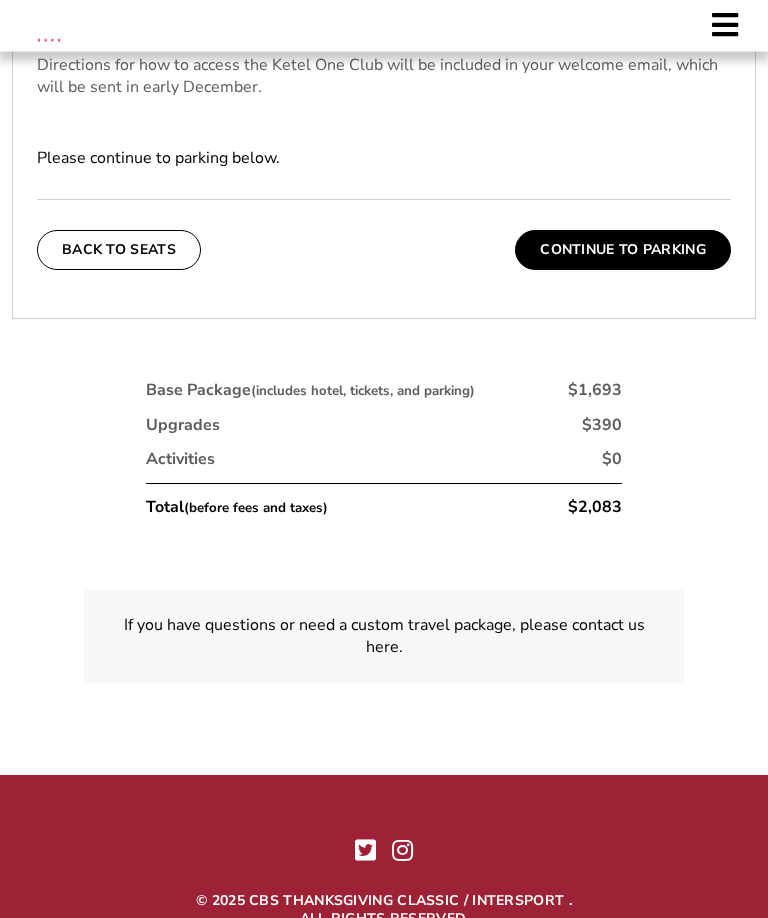 click on "Continue To Parking" at bounding box center [623, 251] 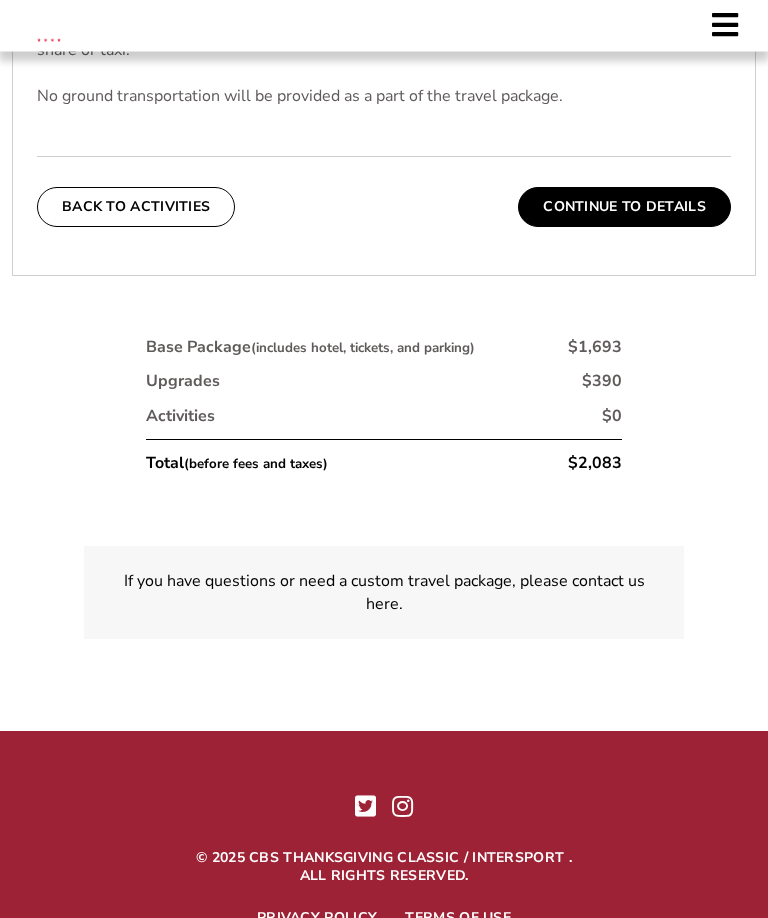 scroll, scrollTop: 842, scrollLeft: 0, axis: vertical 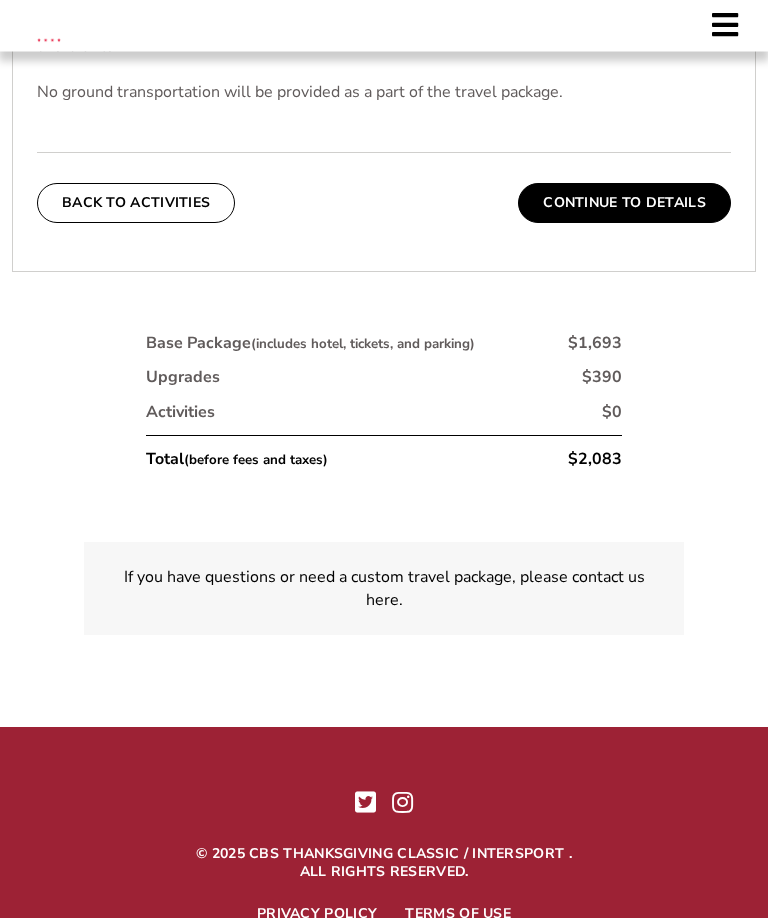click on "Continue To Details" at bounding box center [624, 204] 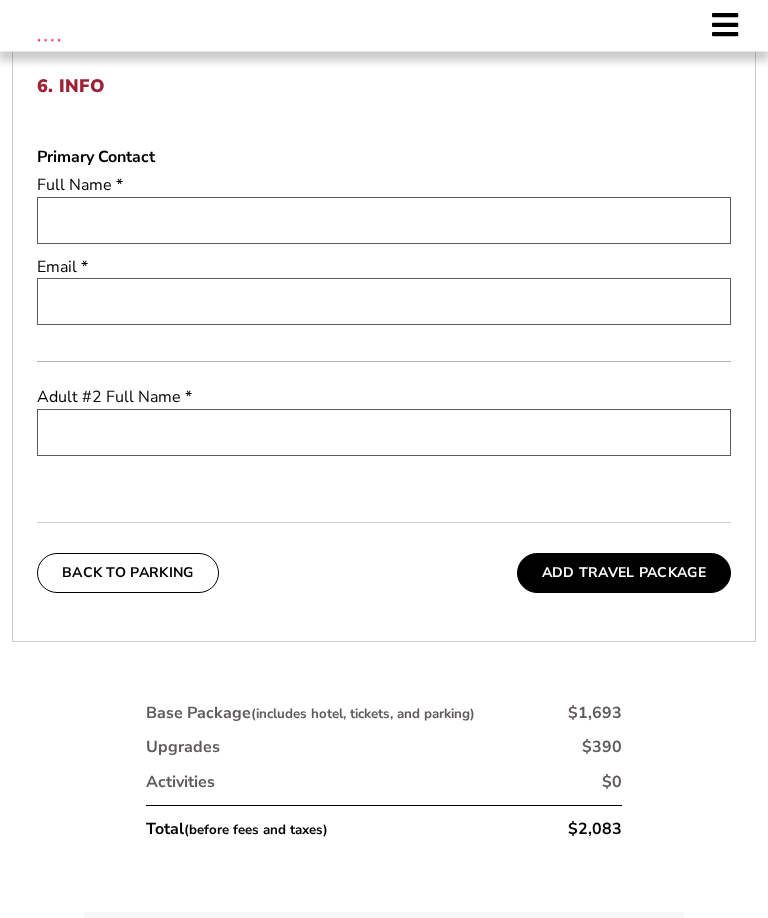 scroll, scrollTop: 700, scrollLeft: 0, axis: vertical 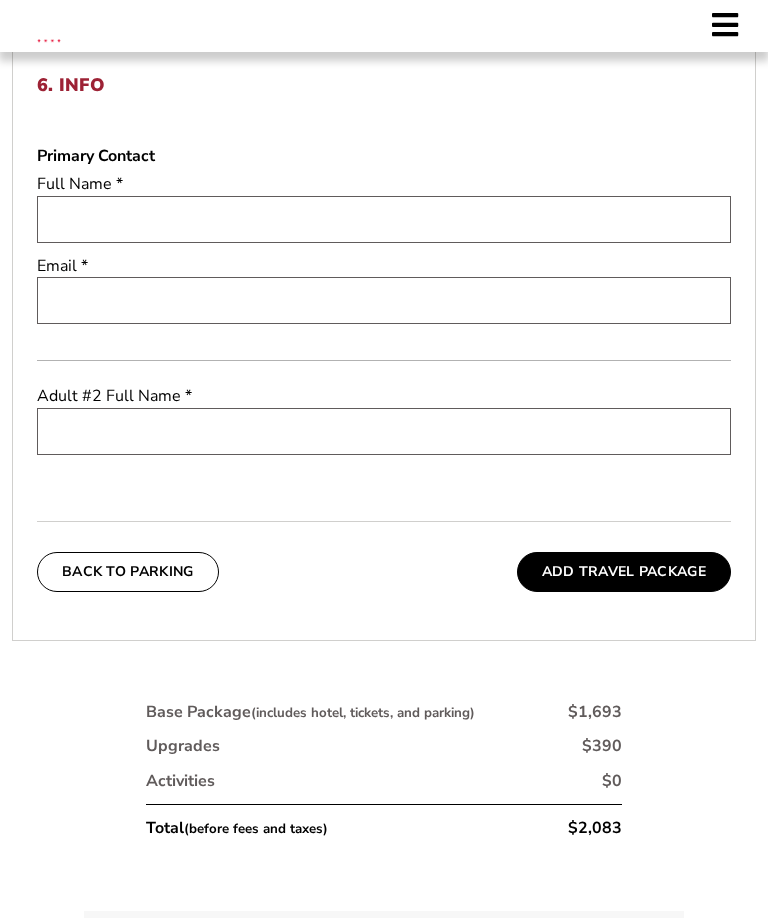 click at bounding box center (384, 219) 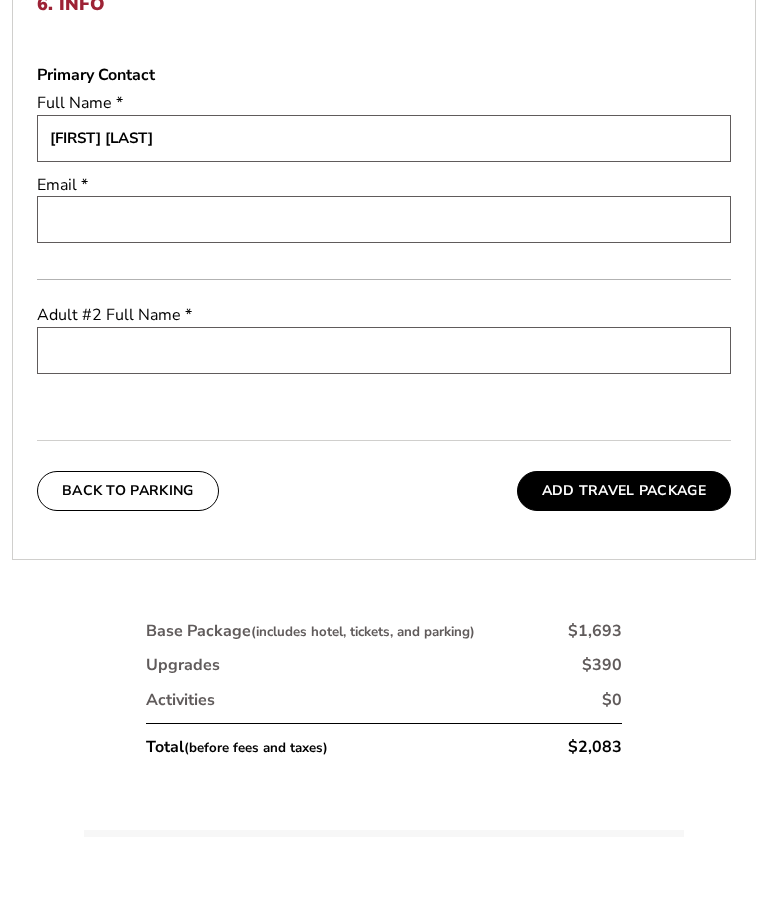 type on "[FIRST] [LAST]" 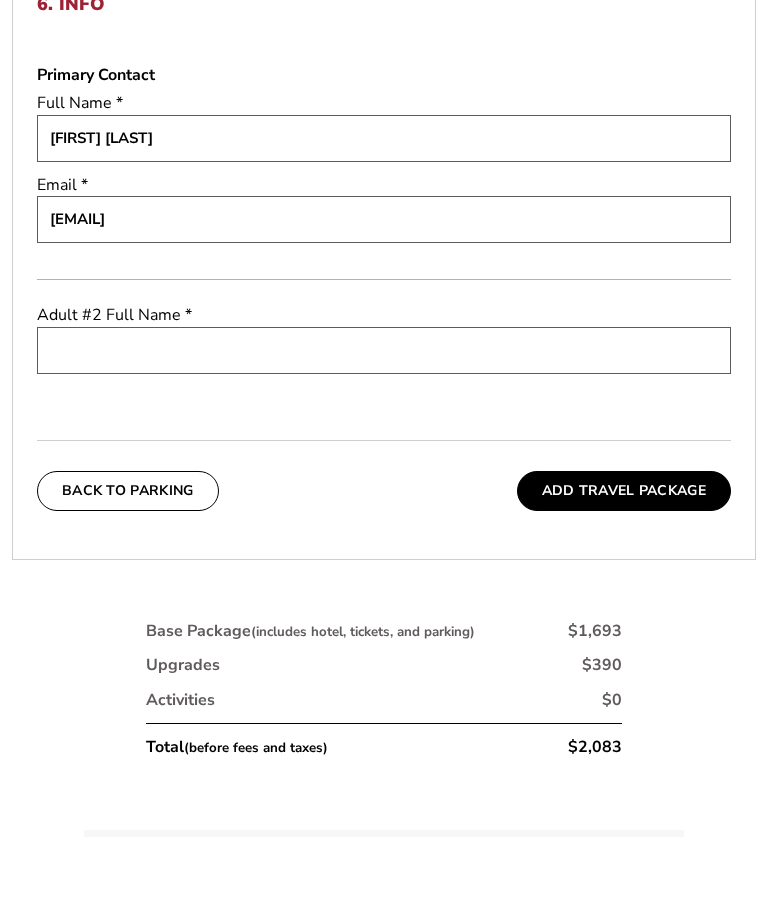 type on "[USERNAME]@[DOMAIN]" 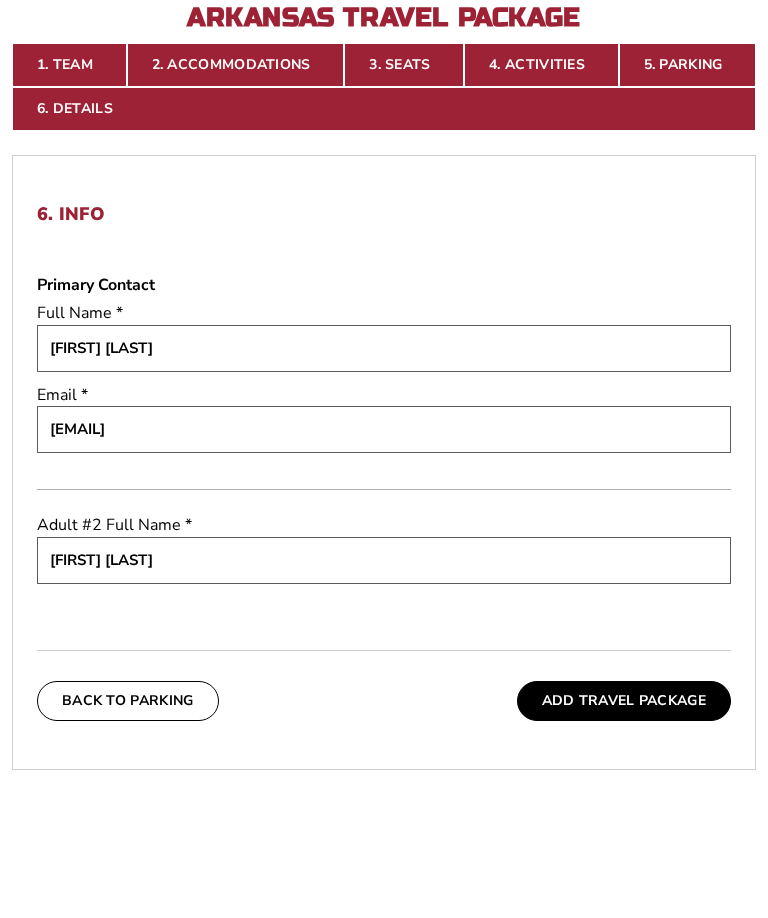 scroll, scrollTop: 447, scrollLeft: 0, axis: vertical 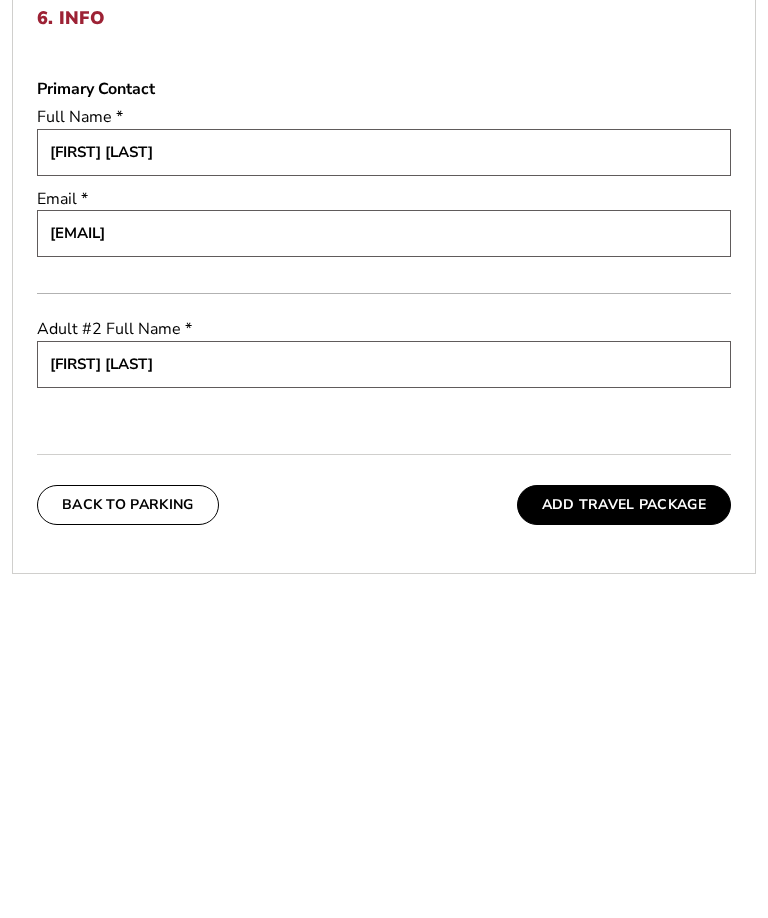 type on "[FIRST] [LAST]" 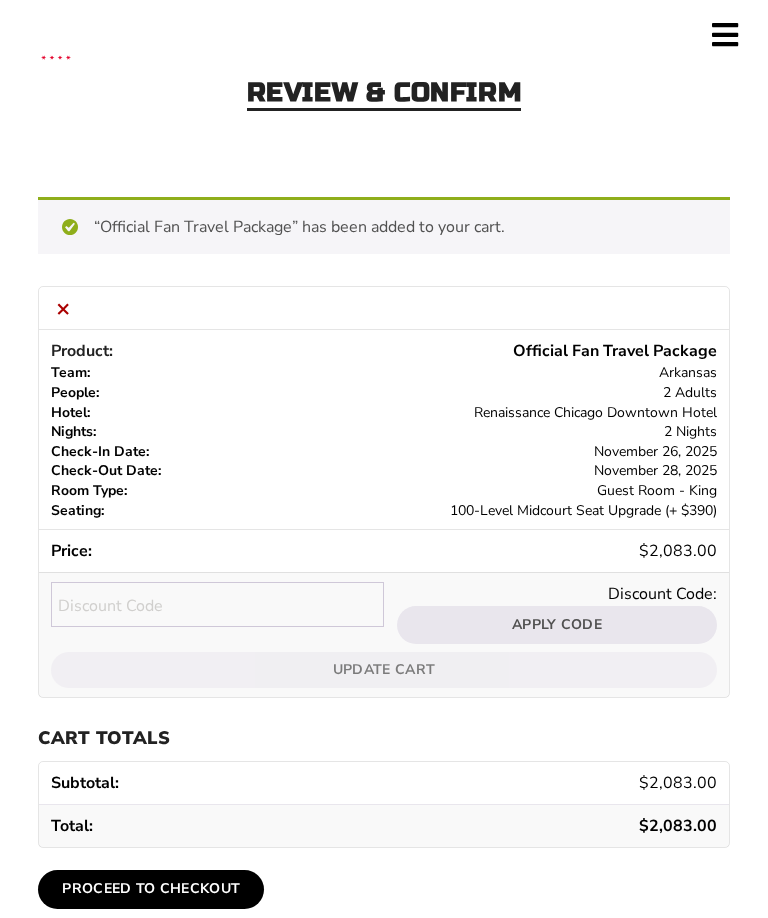 scroll, scrollTop: 60, scrollLeft: 0, axis: vertical 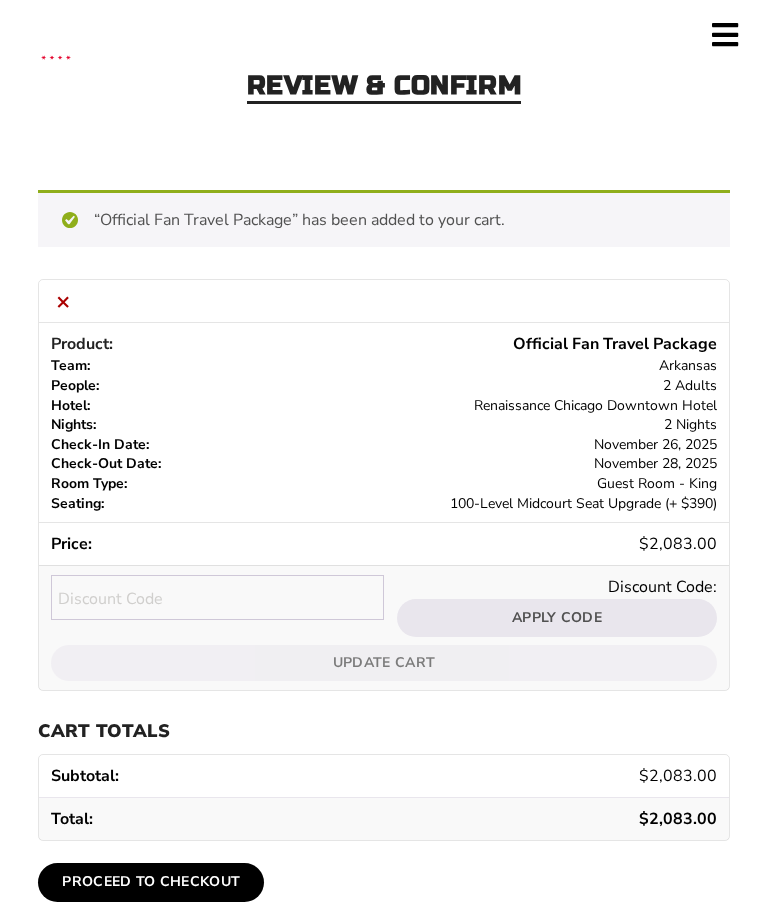 click on "Proceed to checkout" at bounding box center [151, 883] 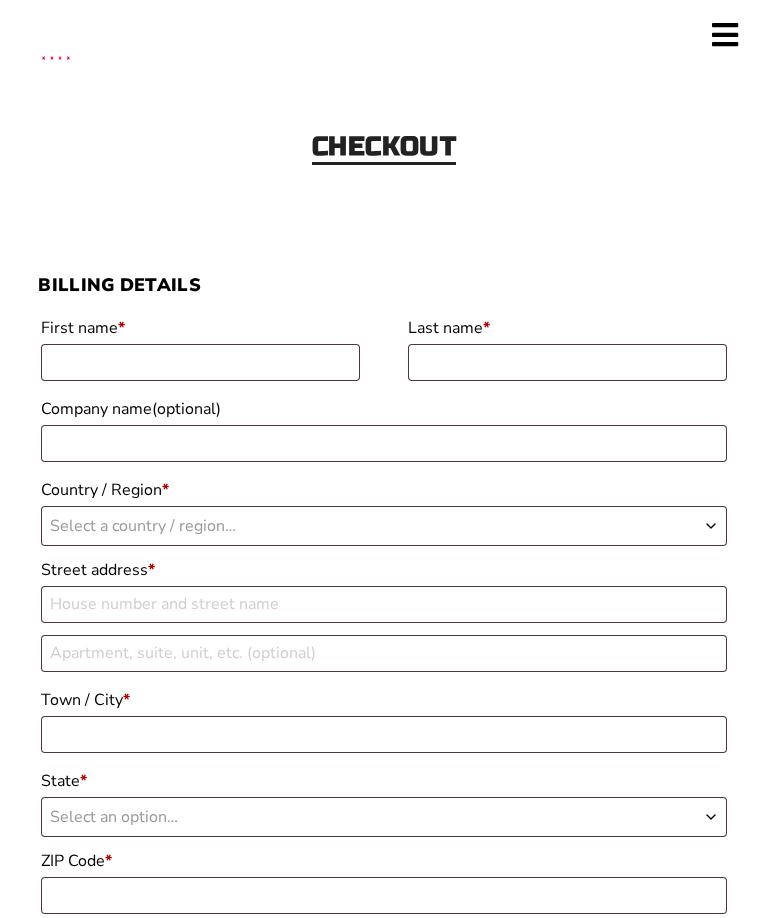 scroll, scrollTop: 0, scrollLeft: 0, axis: both 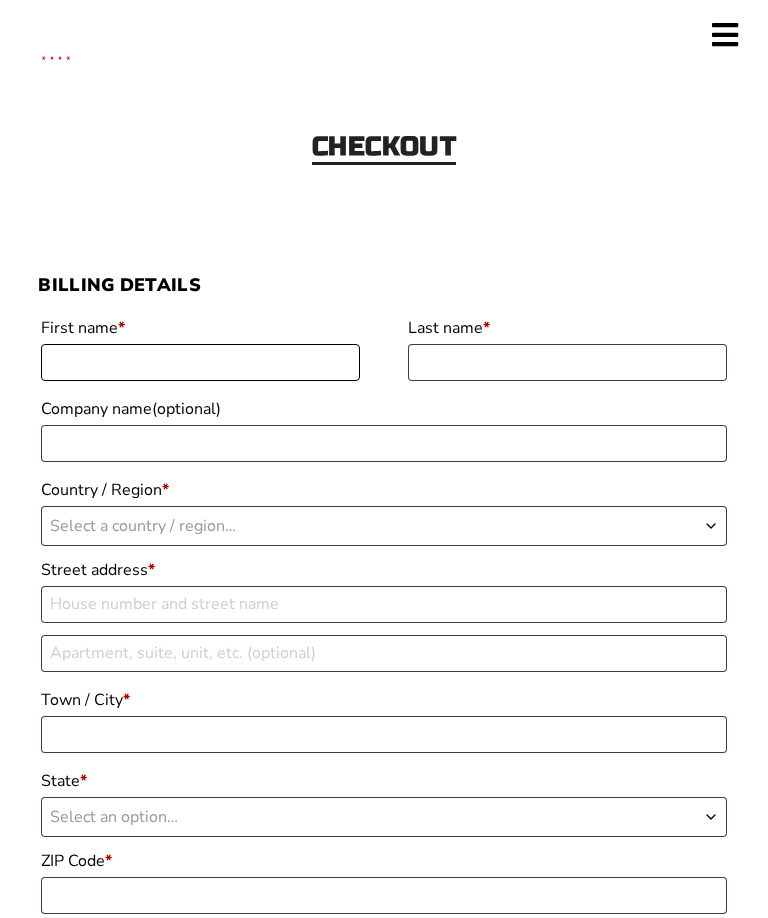 click on "First name  *" at bounding box center (200, 362) 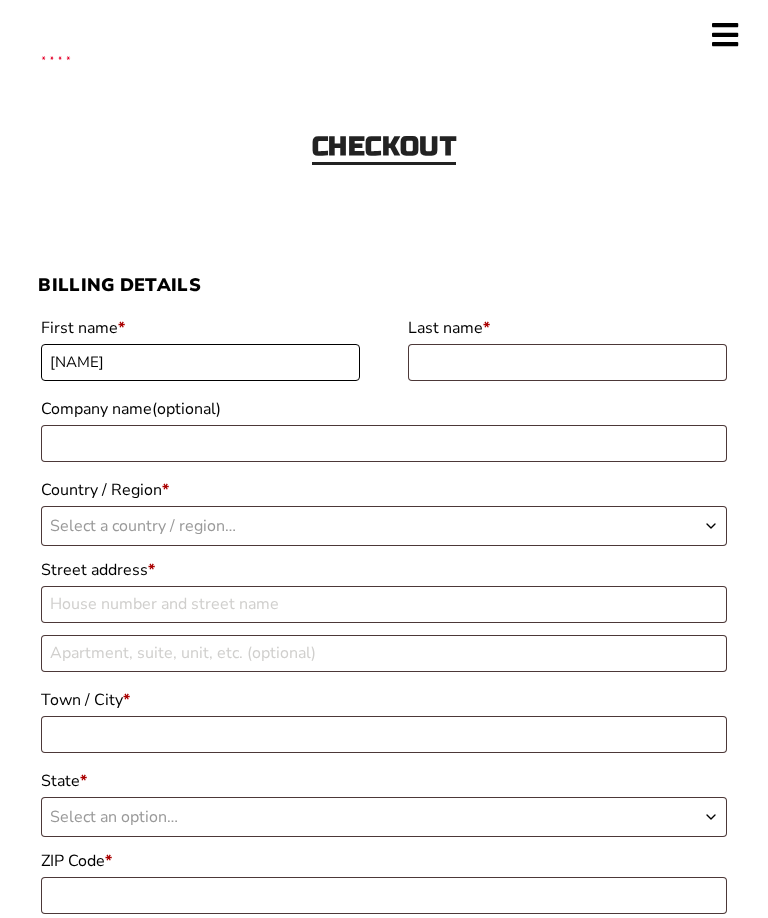 type on "Steve" 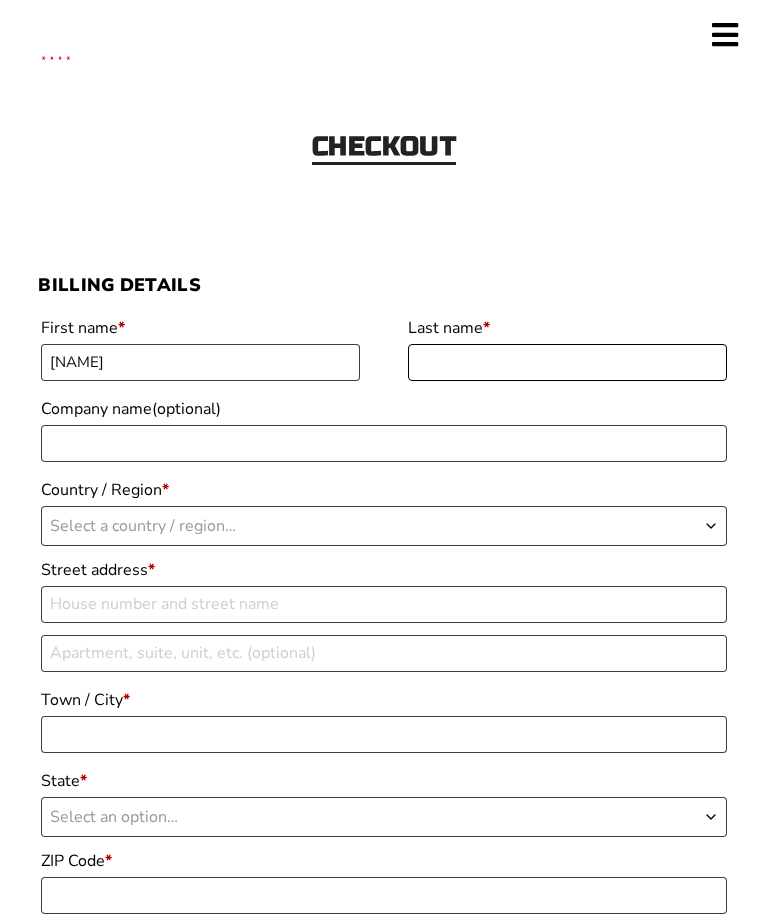 click on "Last name  *" at bounding box center (567, 362) 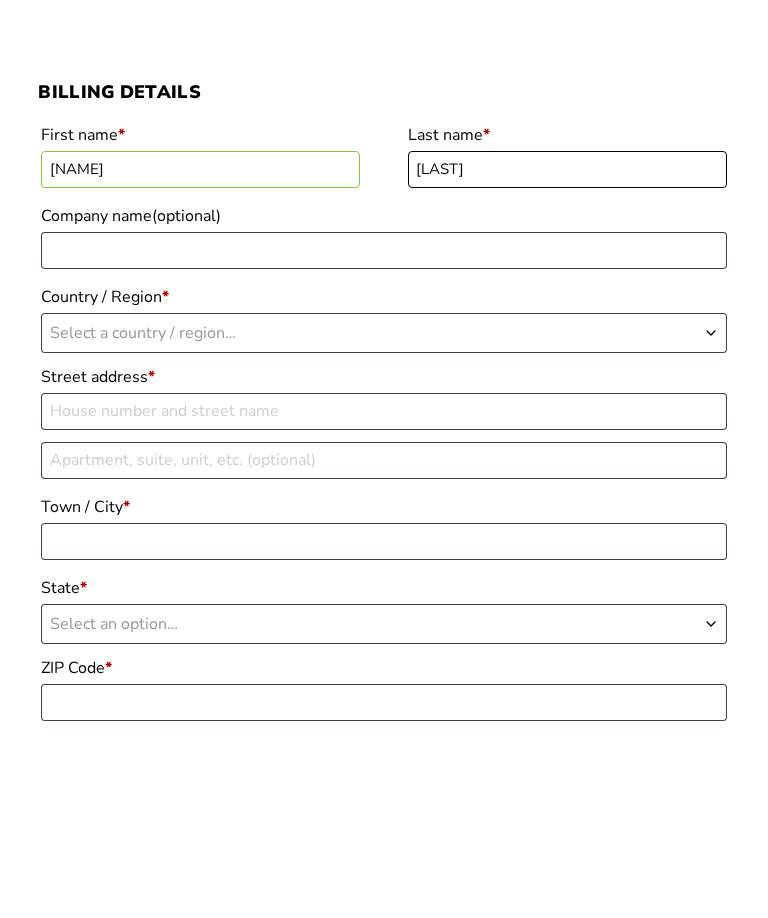 type on "Ritter" 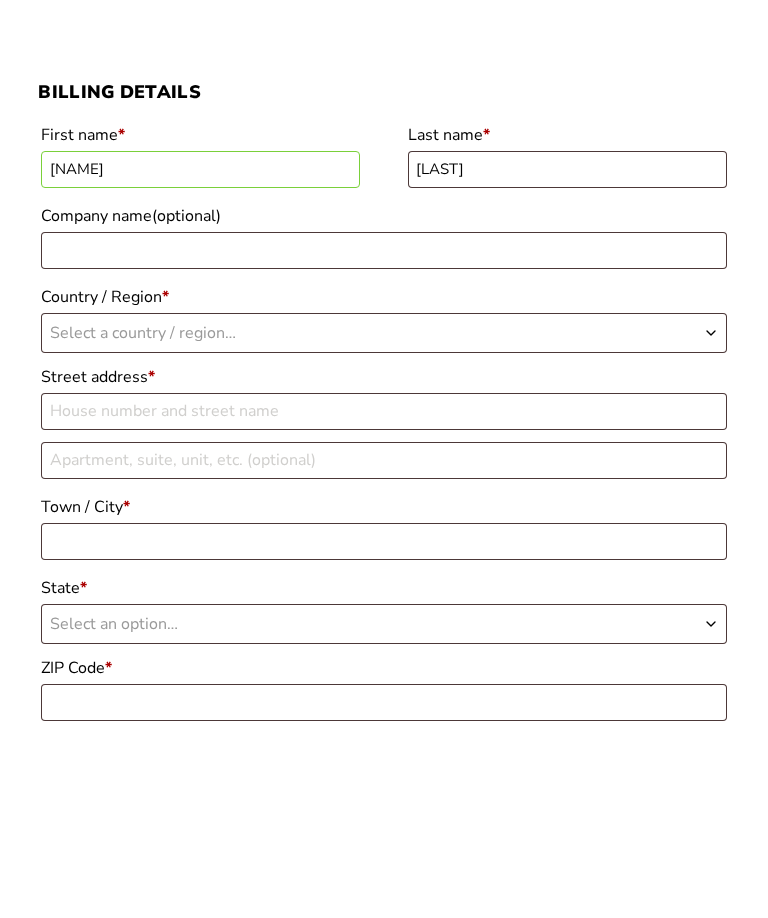 click at bounding box center (711, 526) 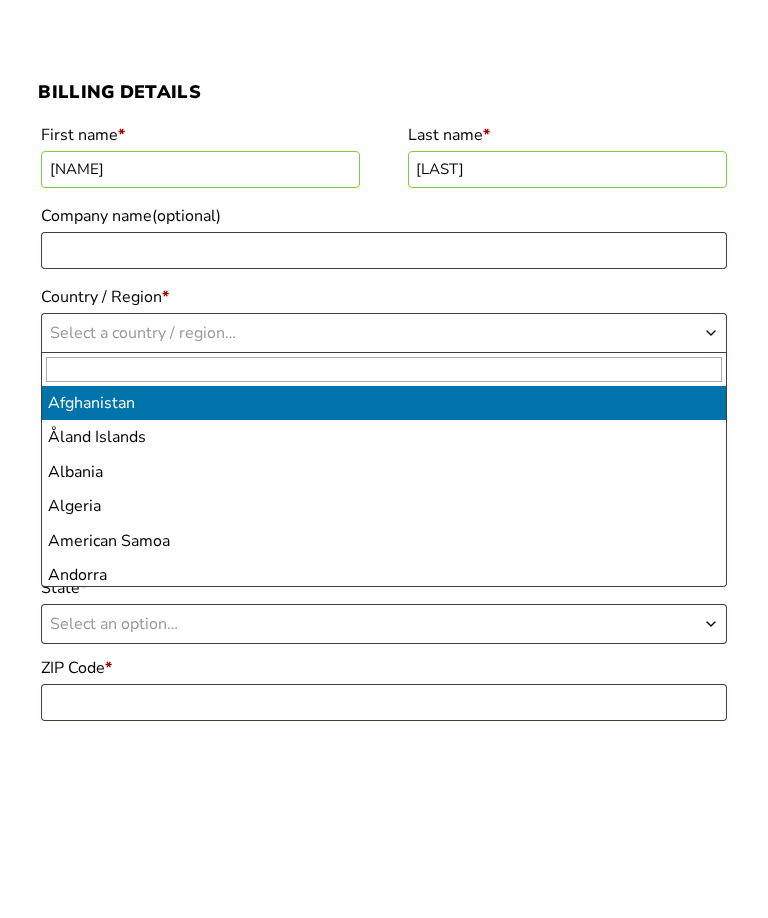 scroll, scrollTop: 193, scrollLeft: 0, axis: vertical 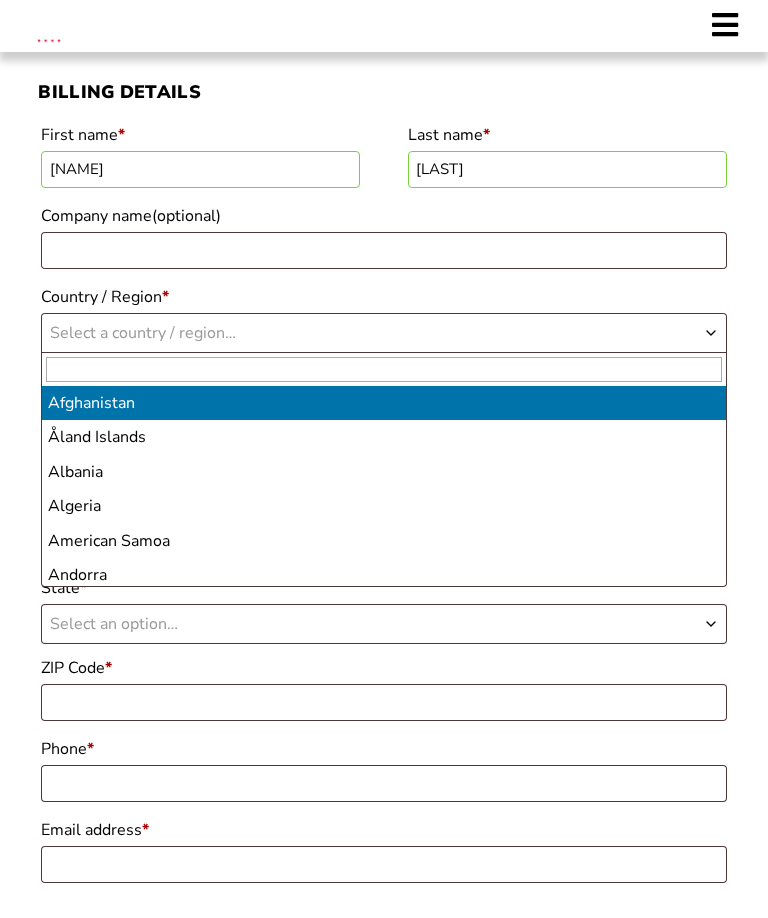 click on "Select a country / region…" at bounding box center [383, 333] 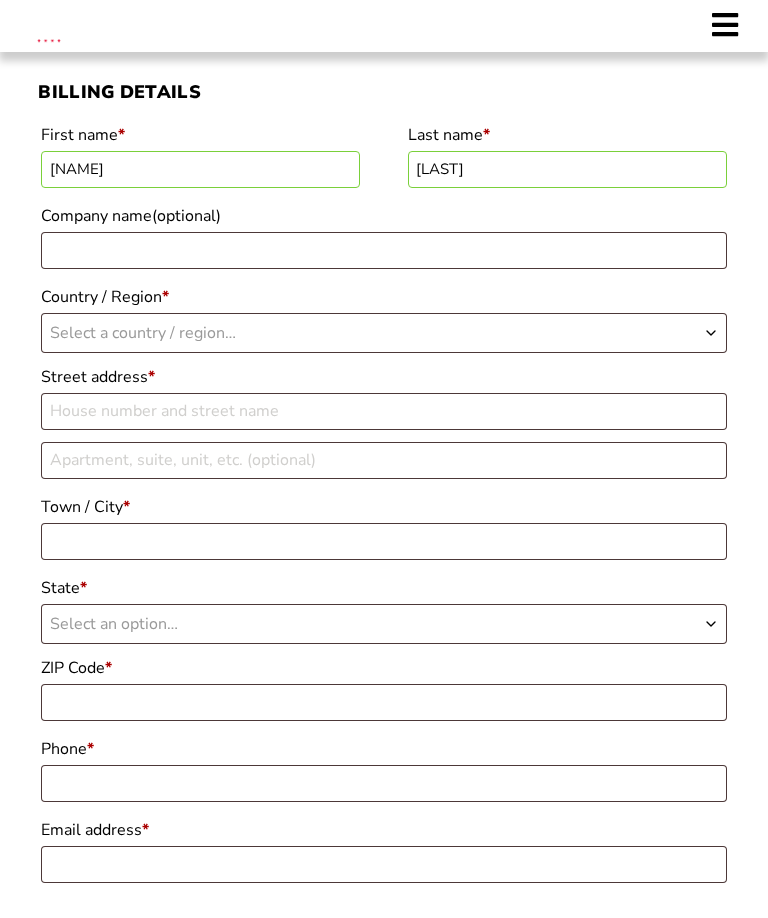 click on "Select a country / region…" at bounding box center [143, 333] 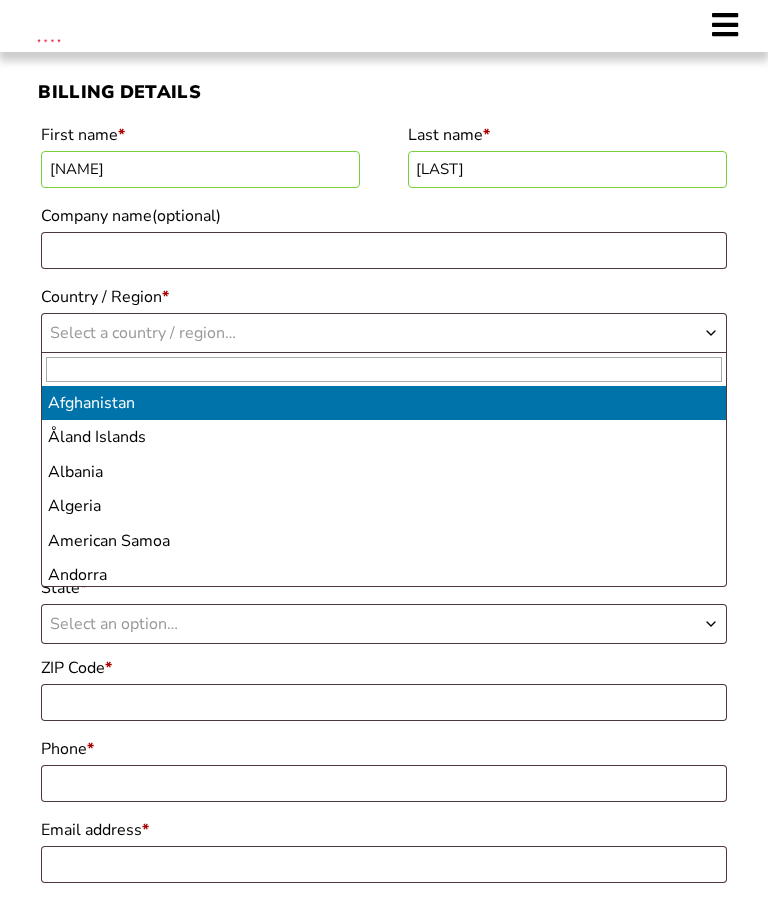click at bounding box center [383, 369] 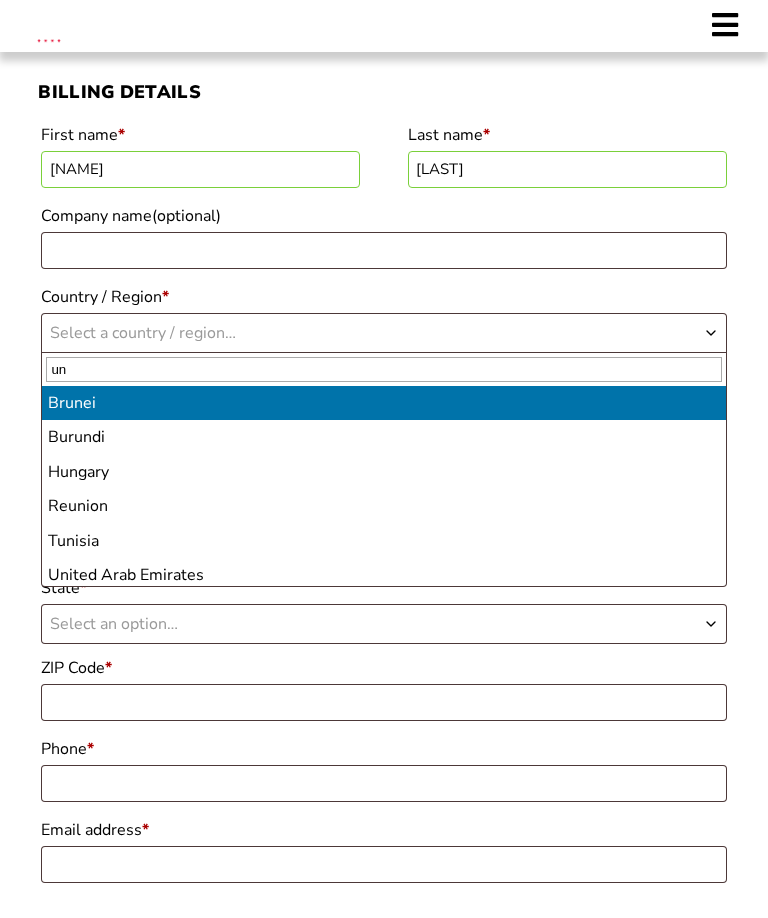type on "uni" 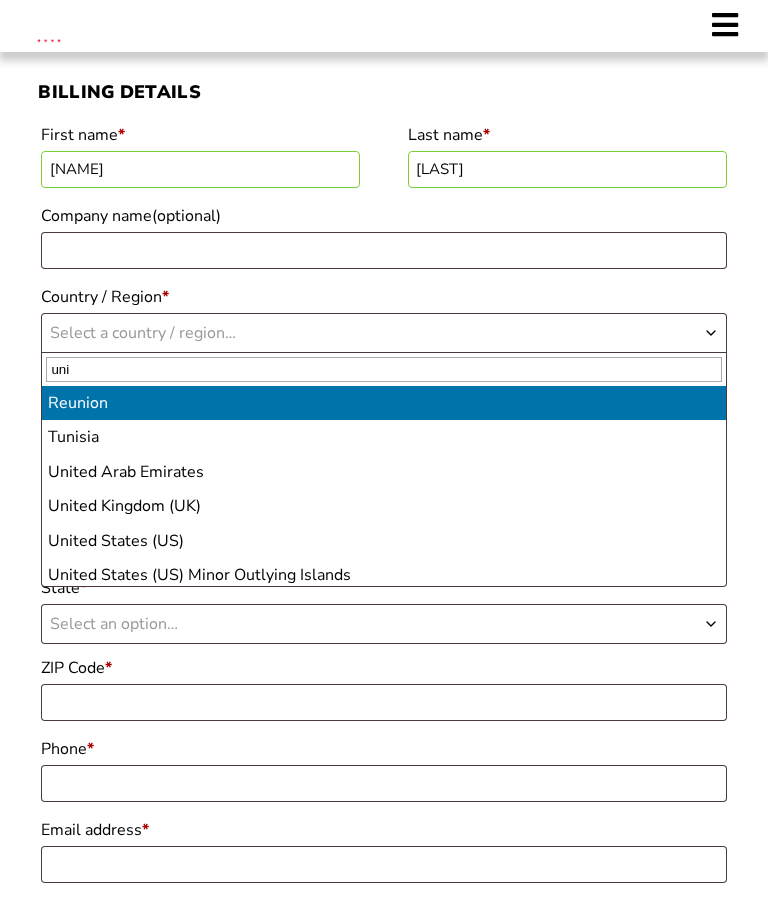 select on "US" 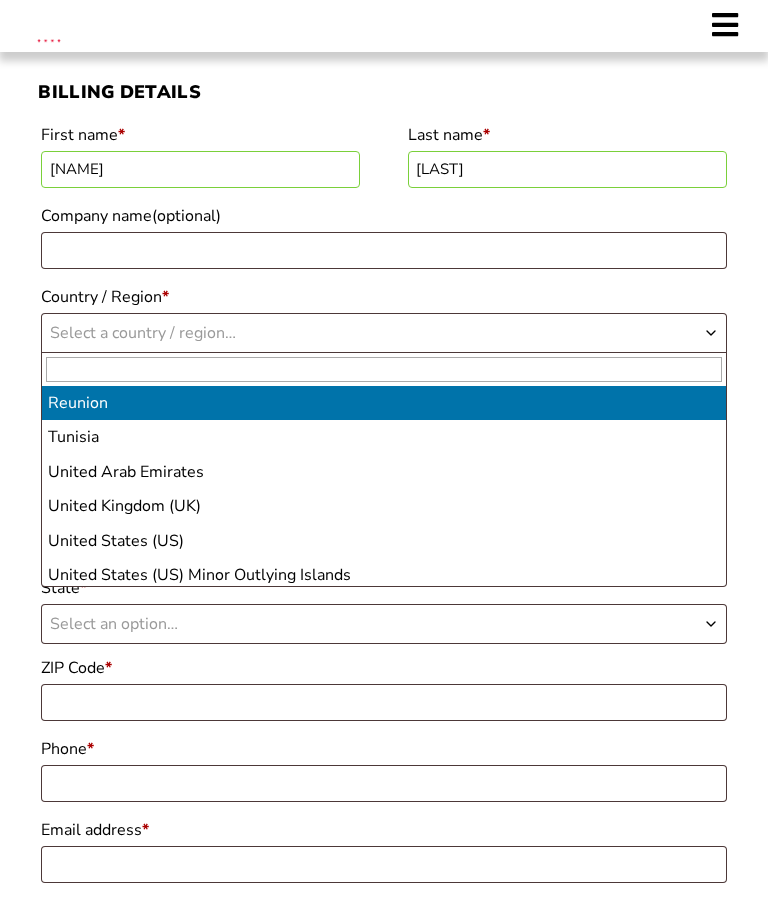 select on "US" 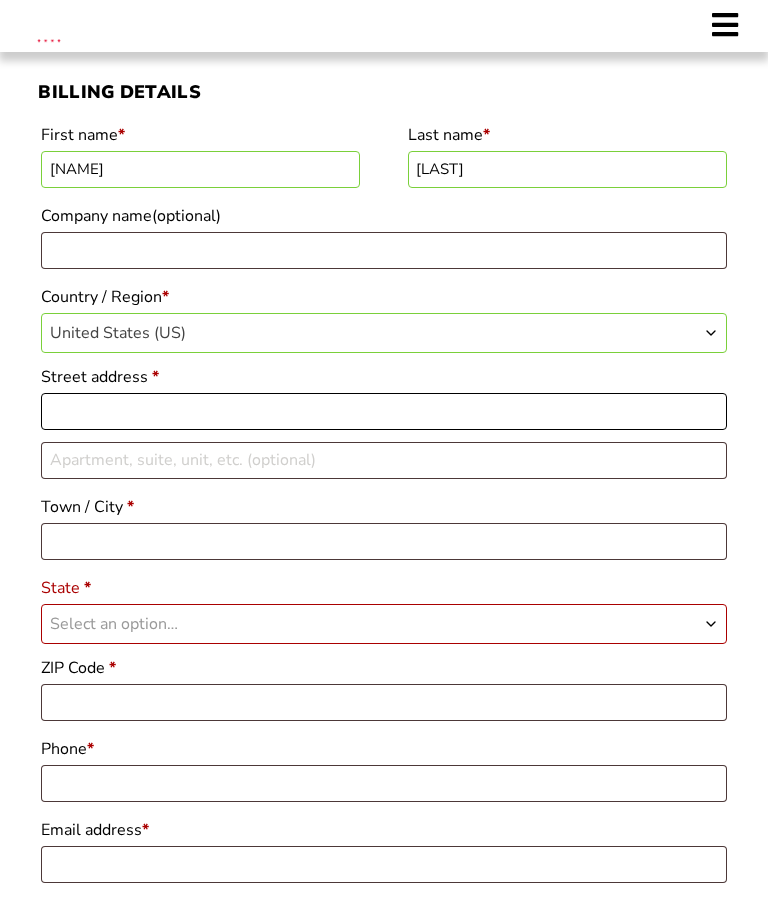 click on "Street address   *" at bounding box center [383, 411] 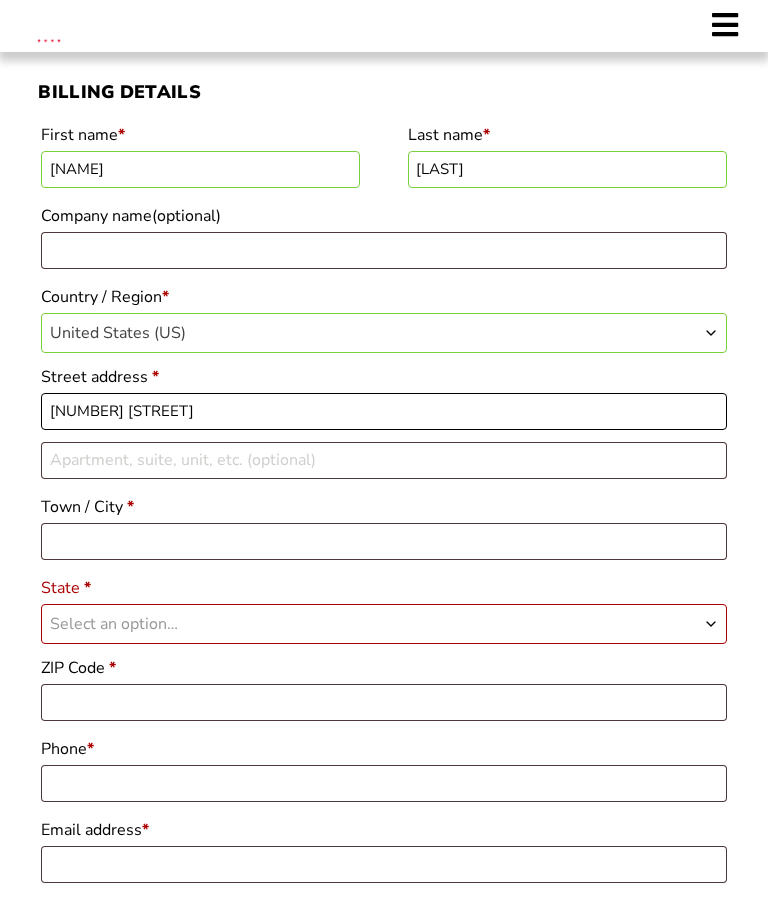 type on "[NUMBER] [STREET]" 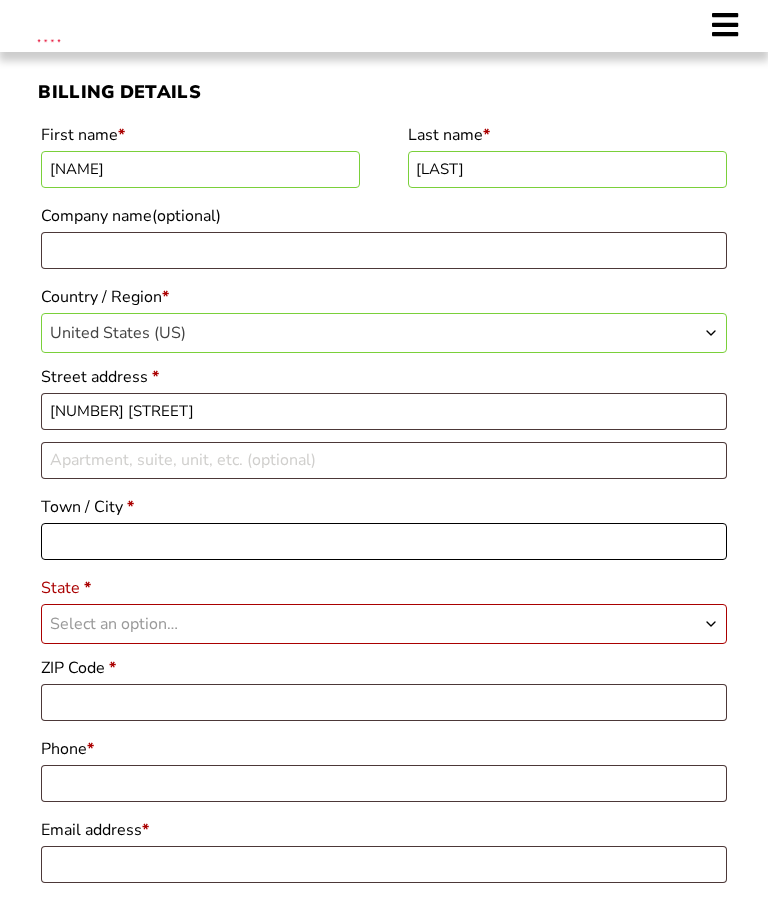 click on "Town / City   *" at bounding box center [383, 541] 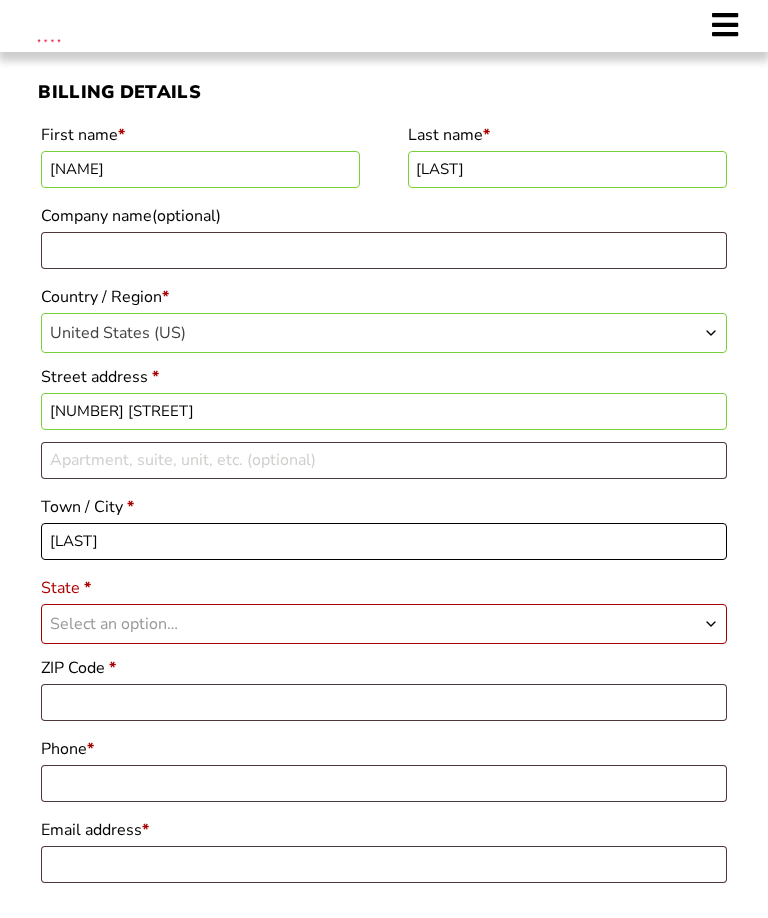 type on "Williford" 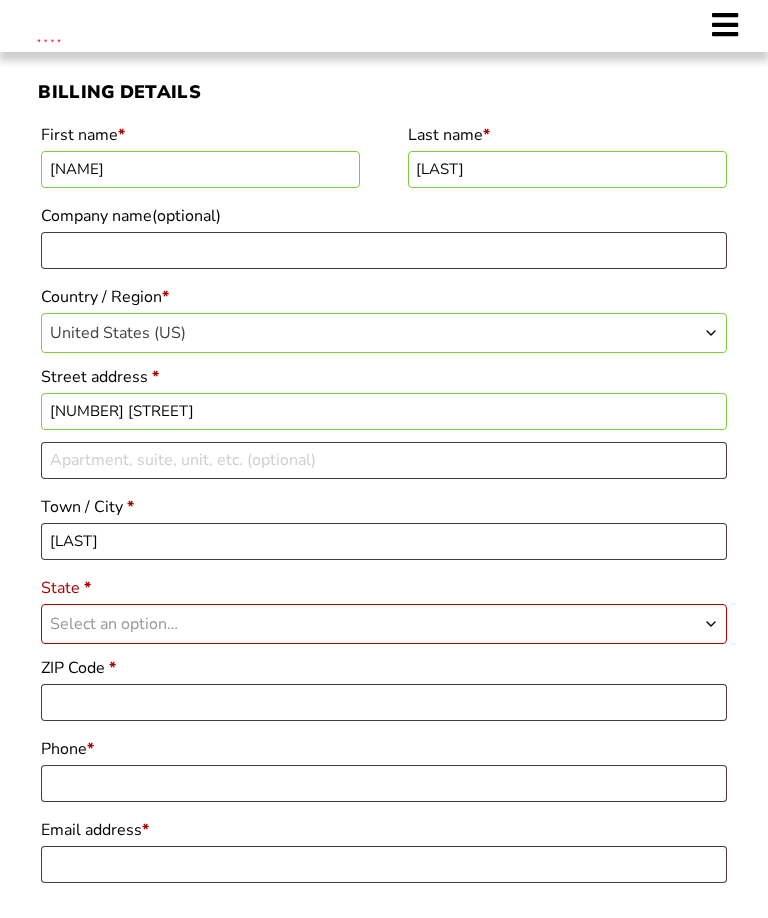 click on "Select an option…" at bounding box center (383, 624) 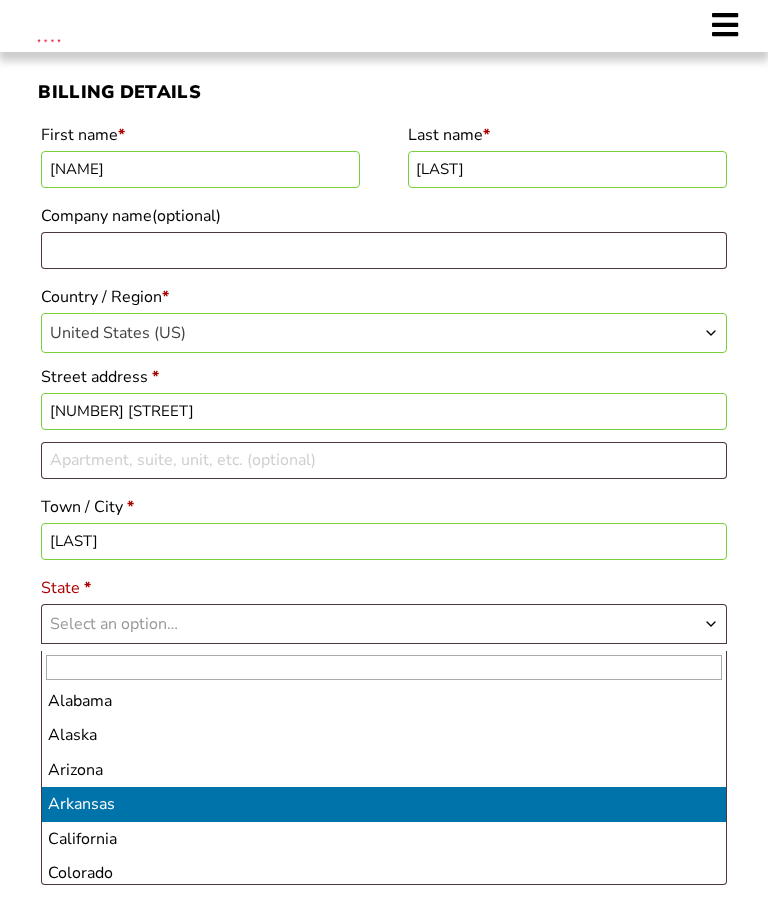 select on "AR" 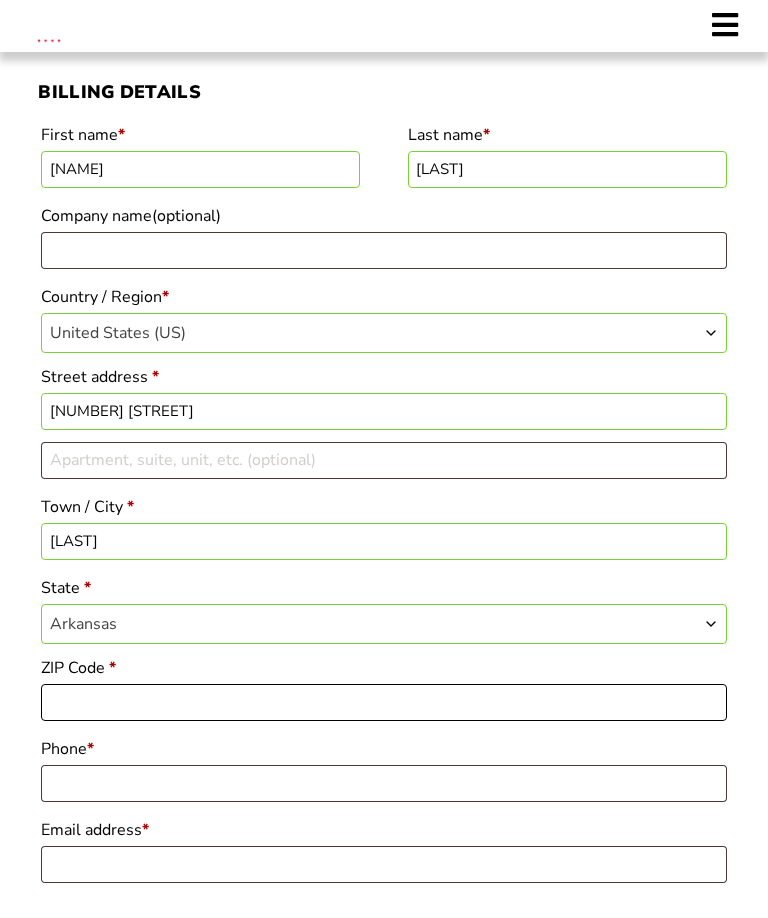 click on "ZIP Code   *" at bounding box center [383, 702] 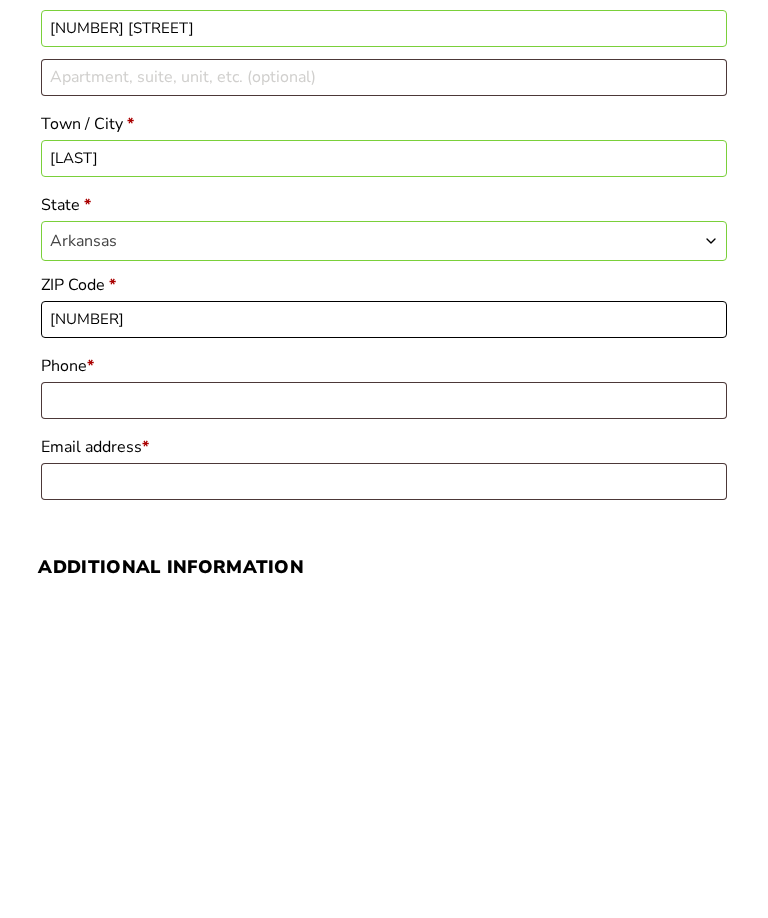 type on "72482" 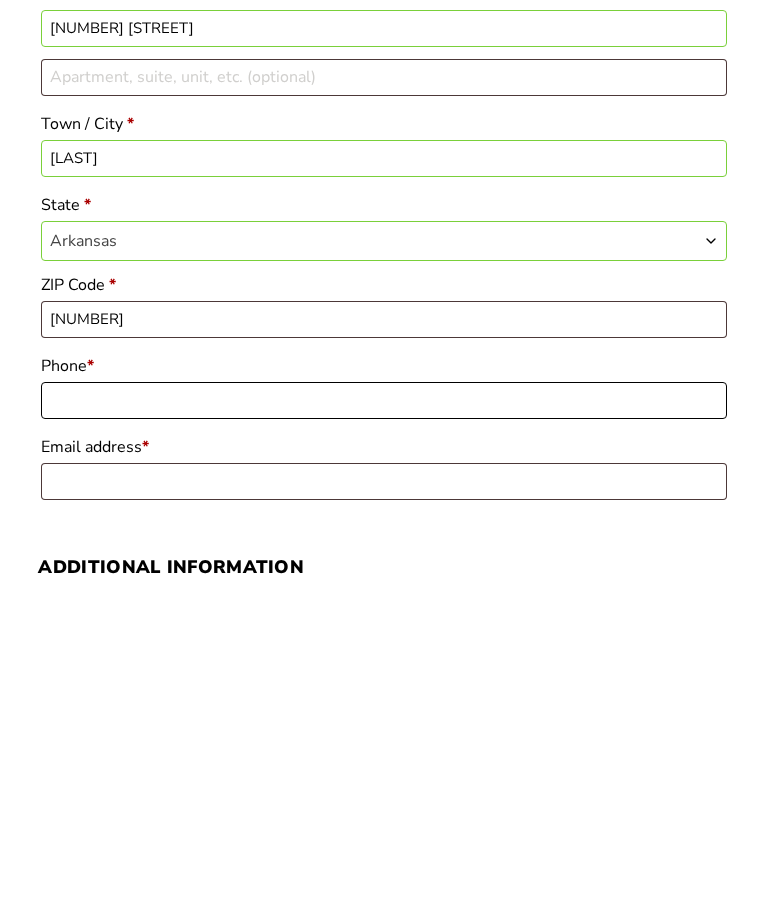 click on "Phone  *" at bounding box center [383, 720] 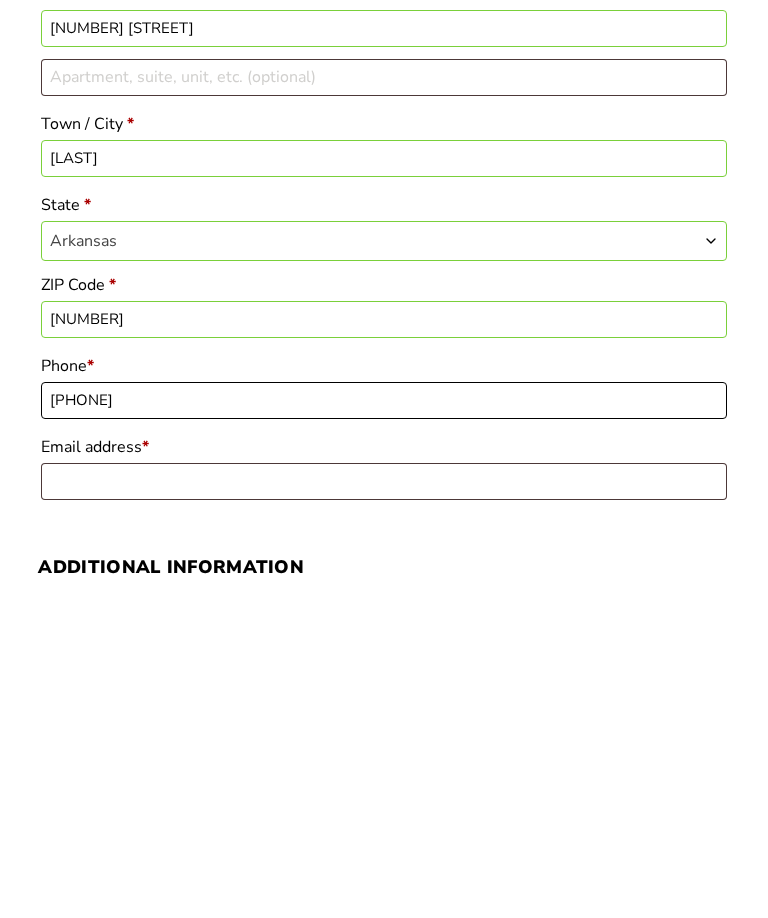 type on "8709550086" 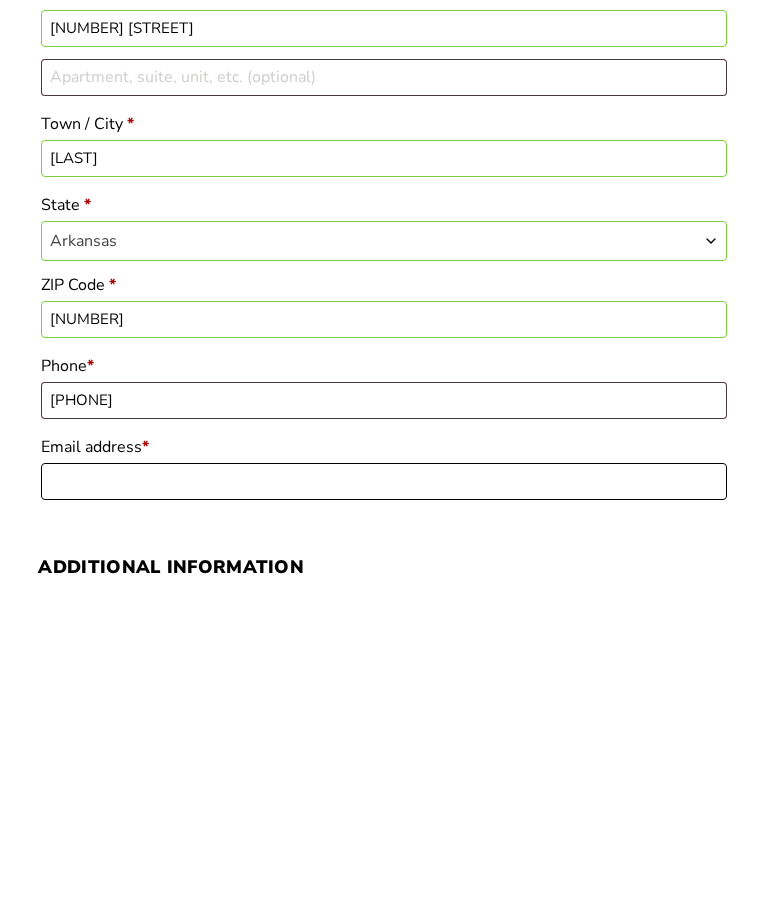 click on "Email address  *" at bounding box center (383, 801) 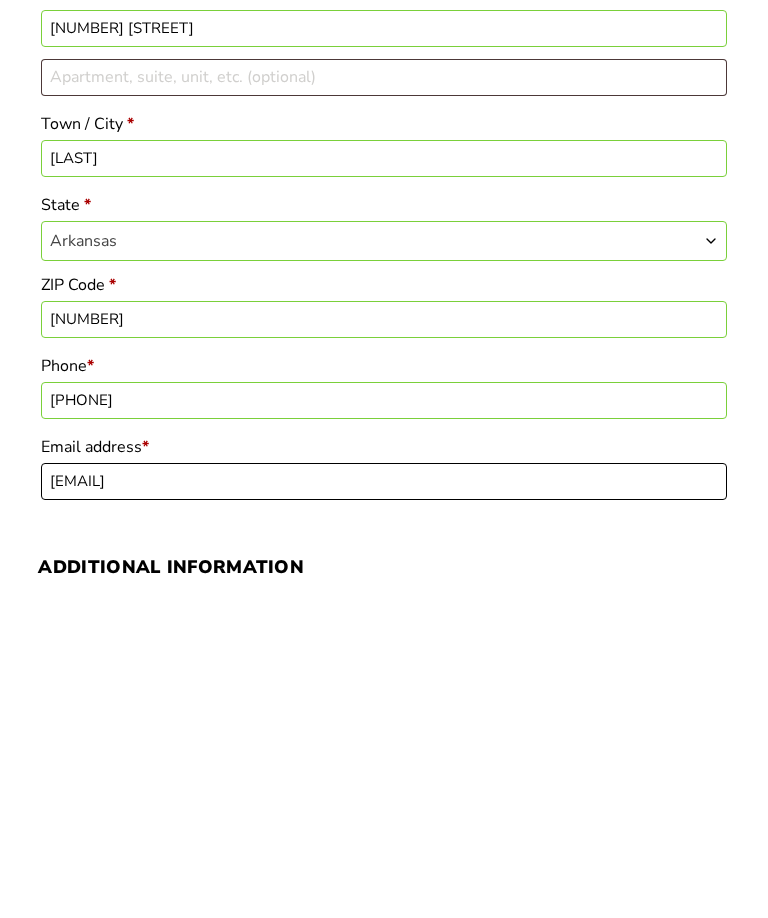 type on "[USERNAME]@[DOMAIN]" 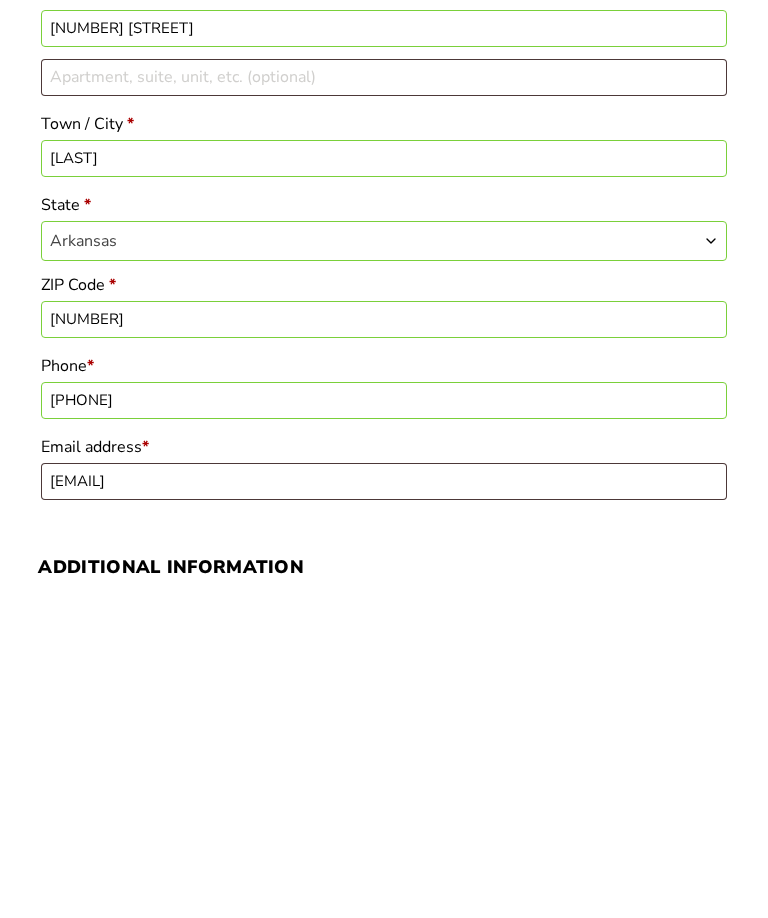 click on "8709550086" at bounding box center (383, 720) 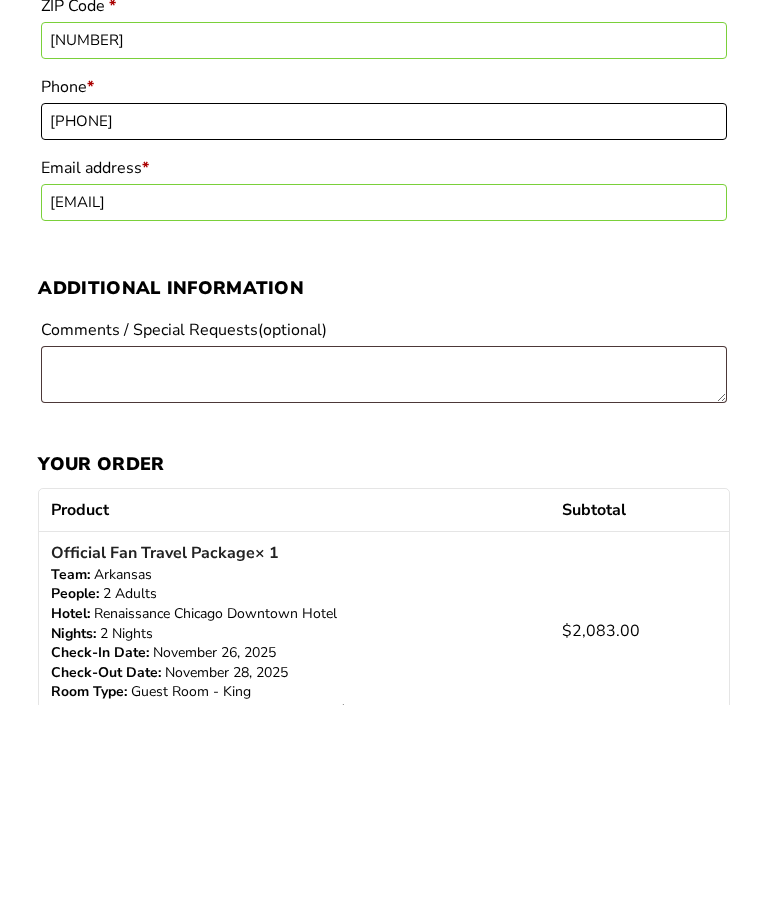 scroll, scrollTop: 642, scrollLeft: 0, axis: vertical 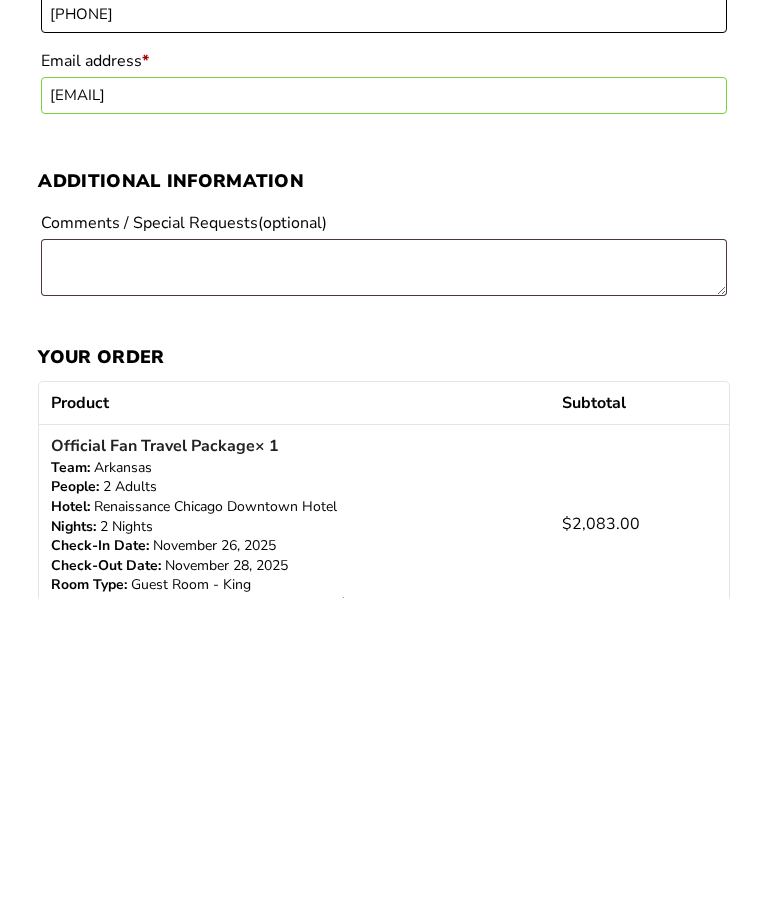 type on "[PHONE]" 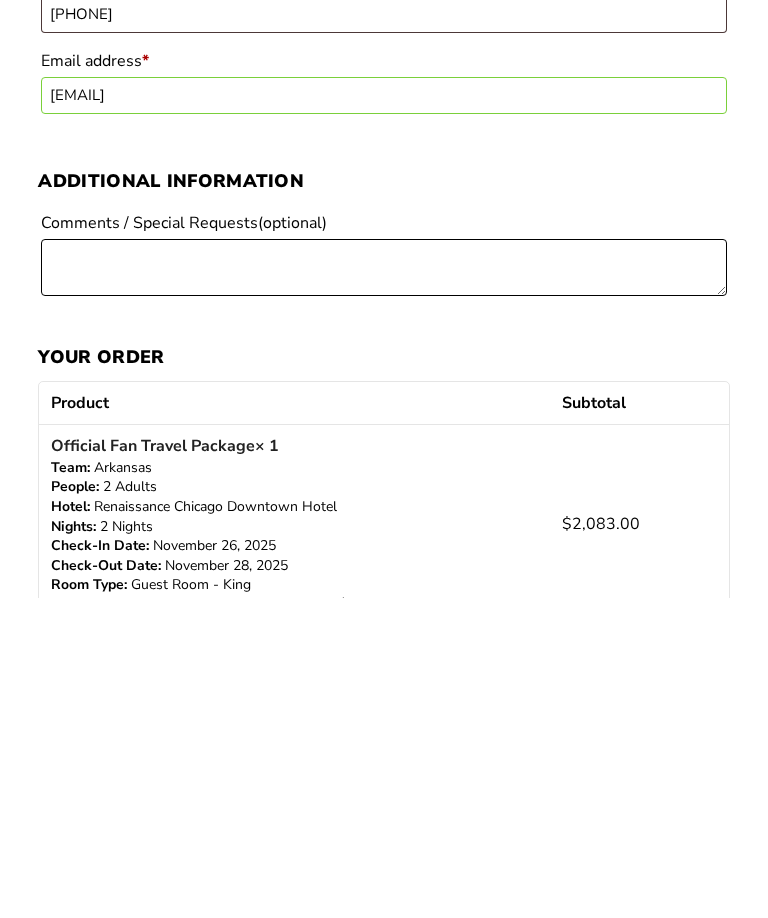 click on "Comments / Special Requests  (optional)" at bounding box center (383, 587) 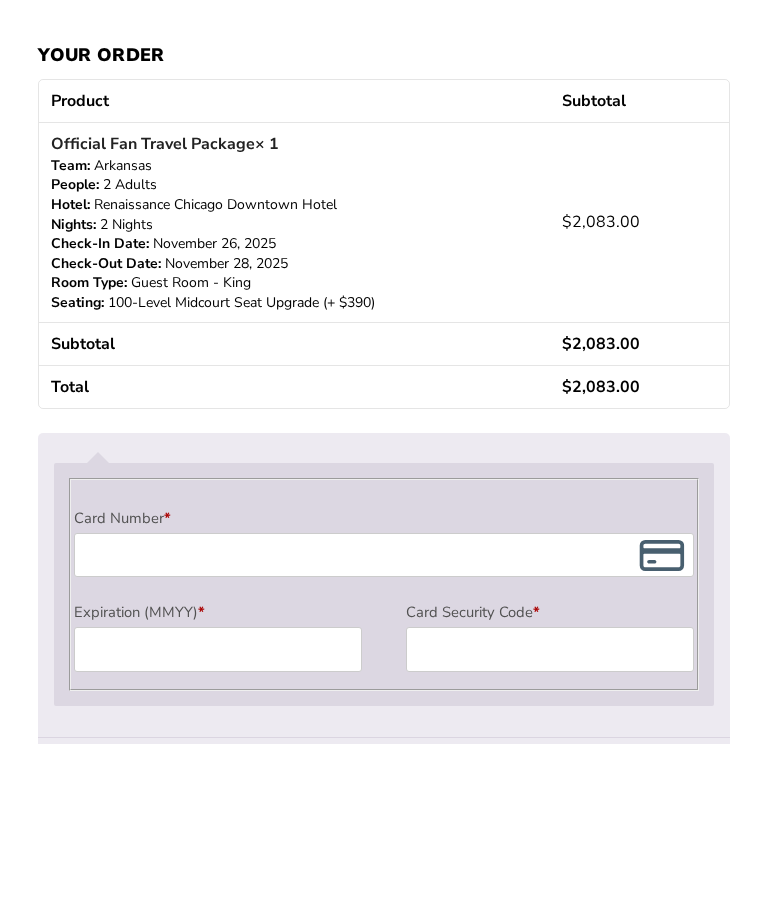 scroll, scrollTop: 1096, scrollLeft: 0, axis: vertical 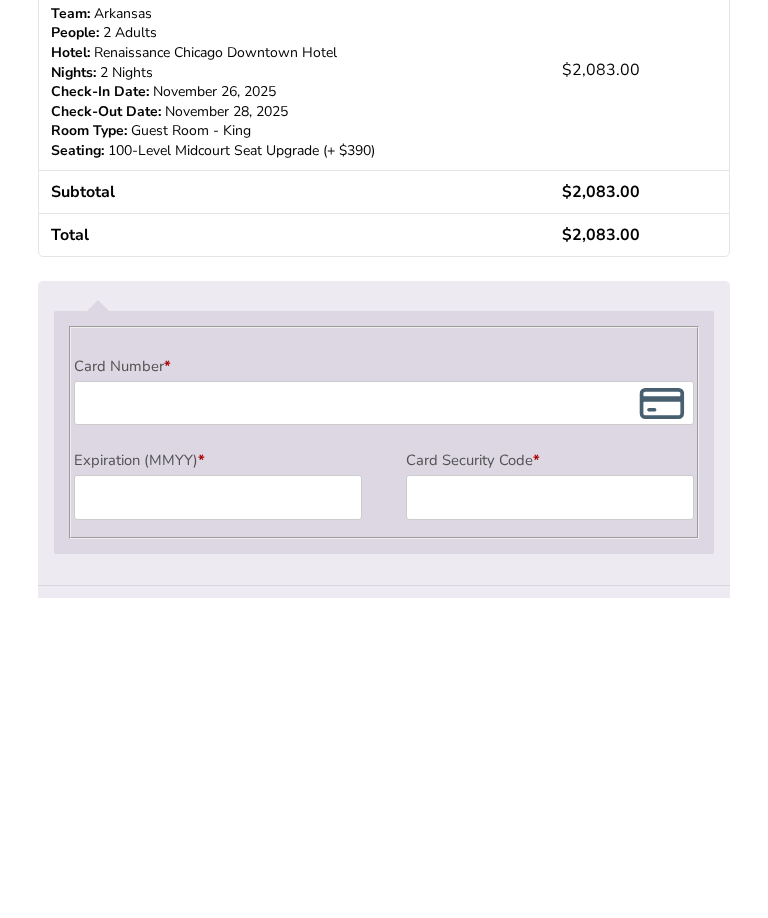 type on "Need aisle seat for husband" 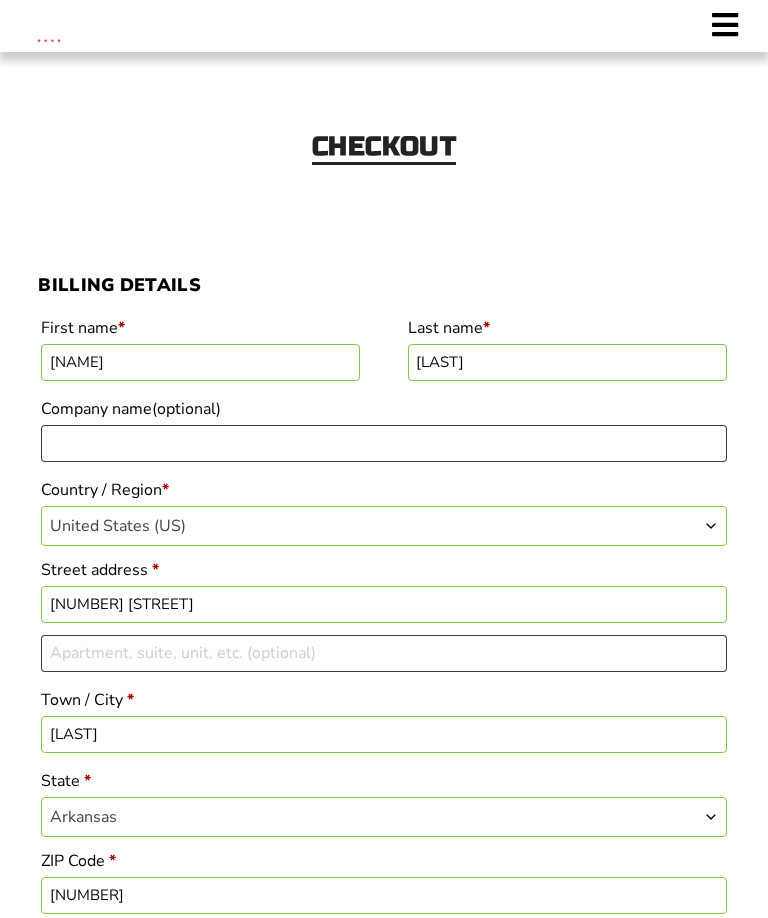scroll, scrollTop: 1675, scrollLeft: 0, axis: vertical 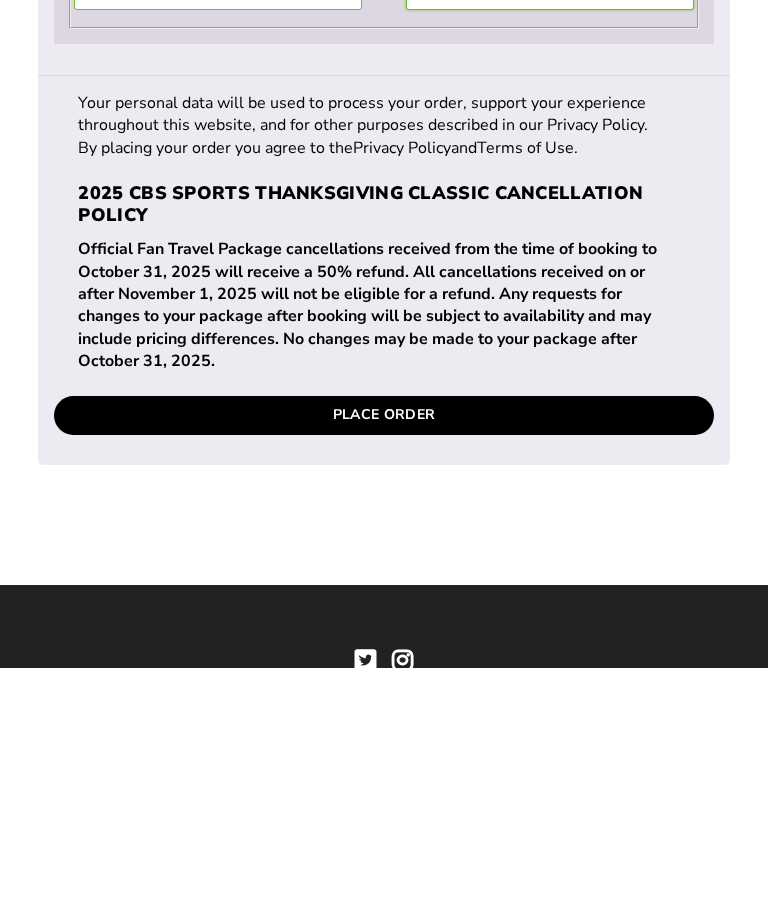 click on "Place order" at bounding box center (383, 666) 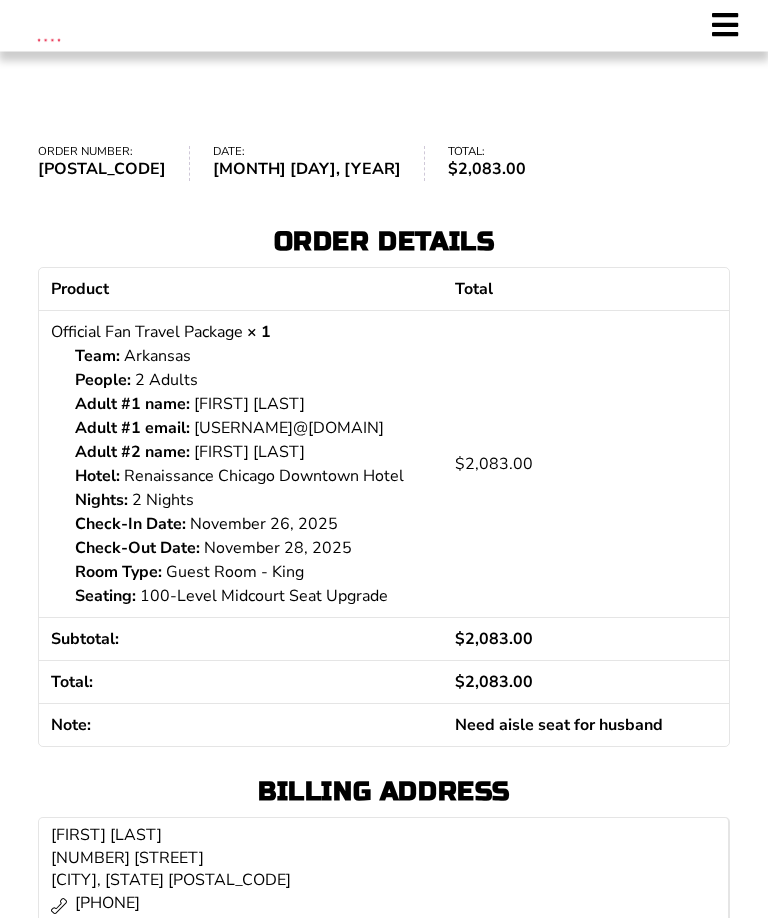 scroll, scrollTop: 130, scrollLeft: 0, axis: vertical 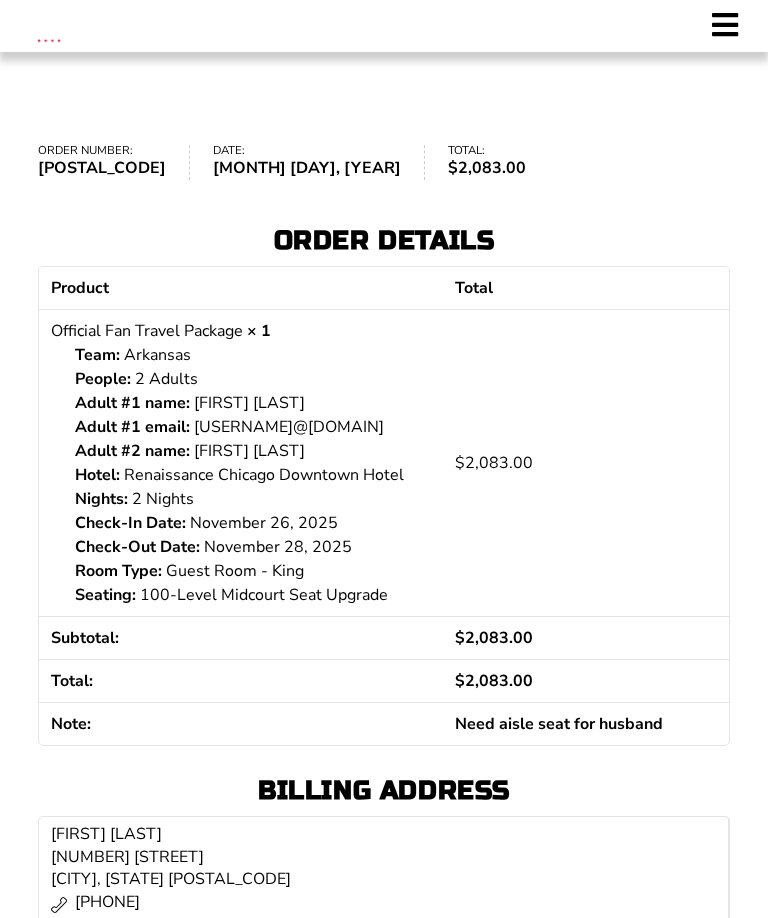 click at bounding box center [725, 25] 